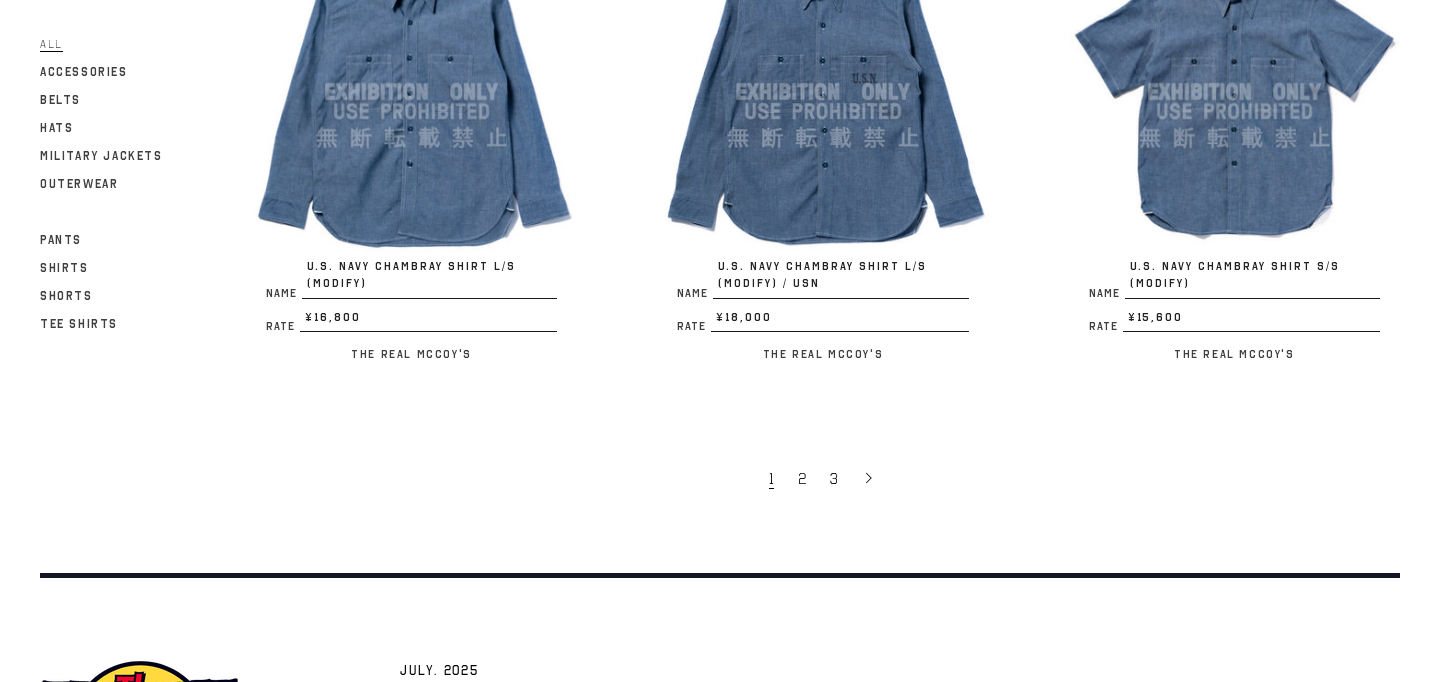 scroll, scrollTop: 3796, scrollLeft: 0, axis: vertical 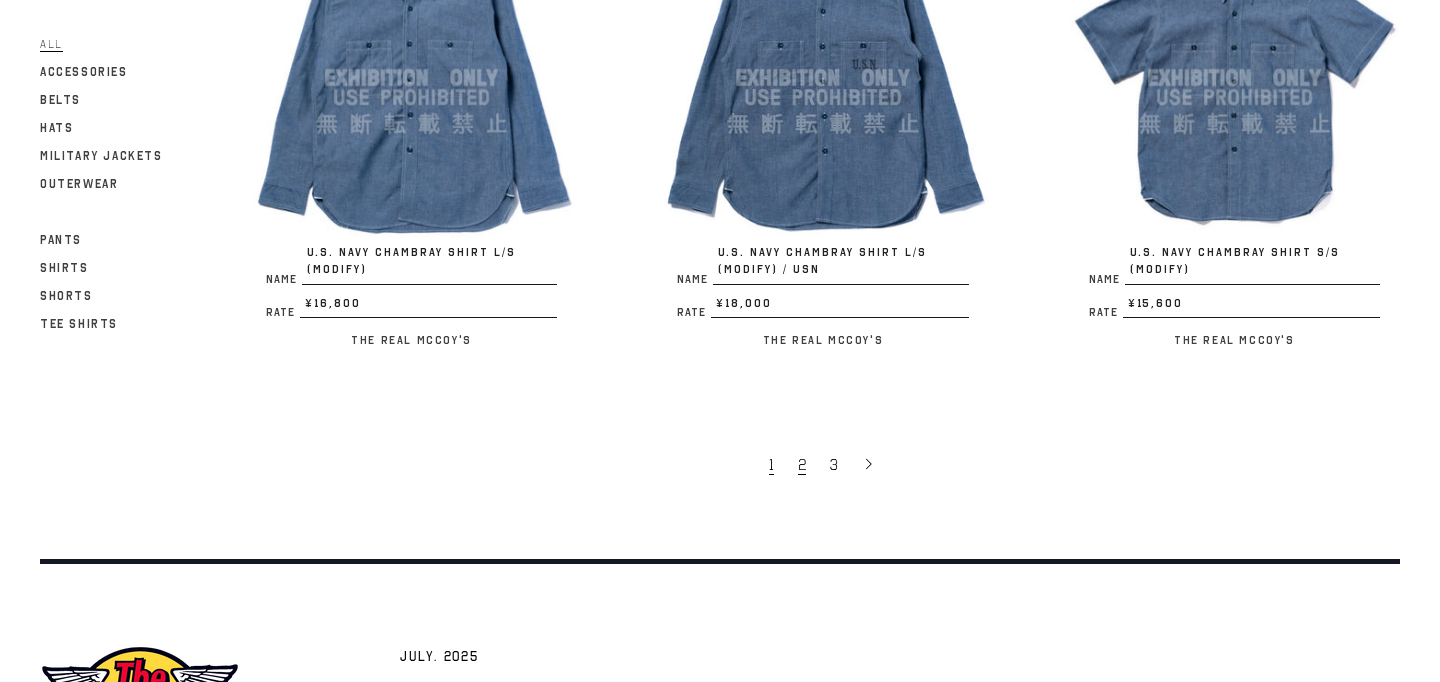 click on "2" at bounding box center [802, 465] 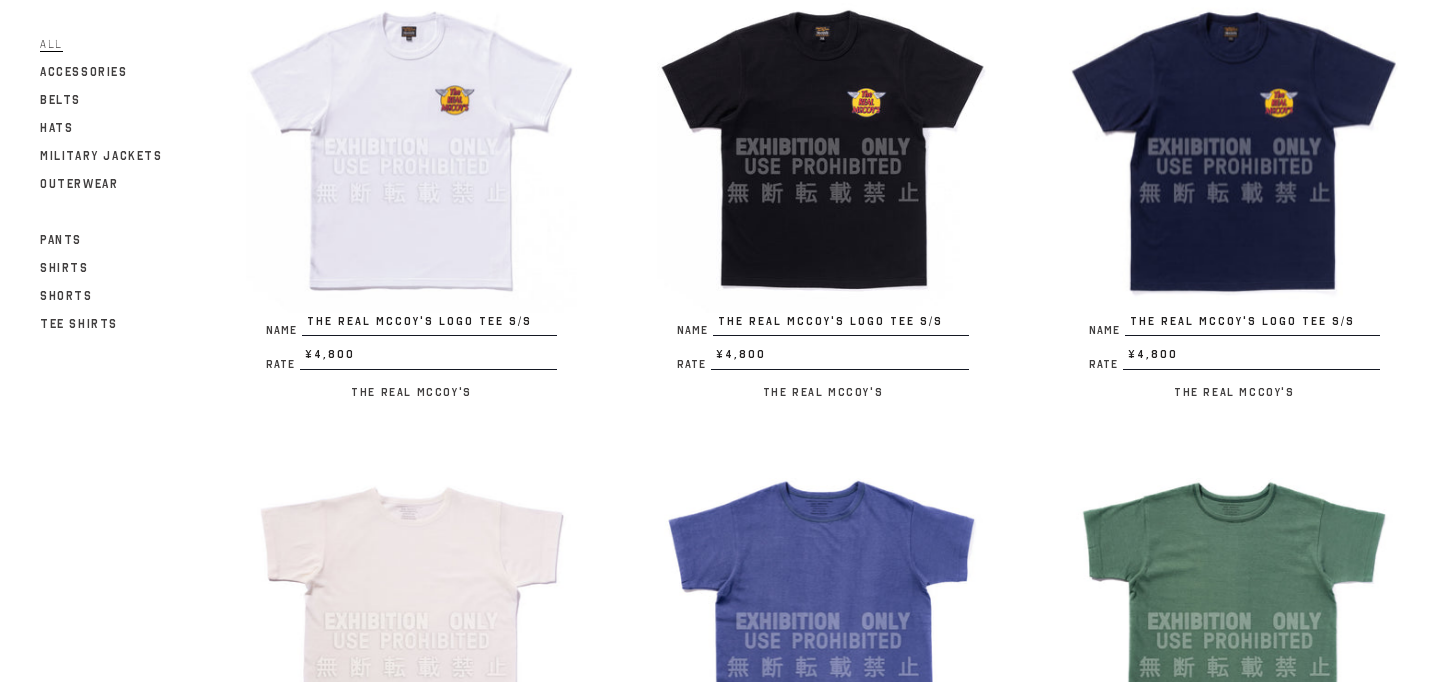 scroll, scrollTop: 1315, scrollLeft: 0, axis: vertical 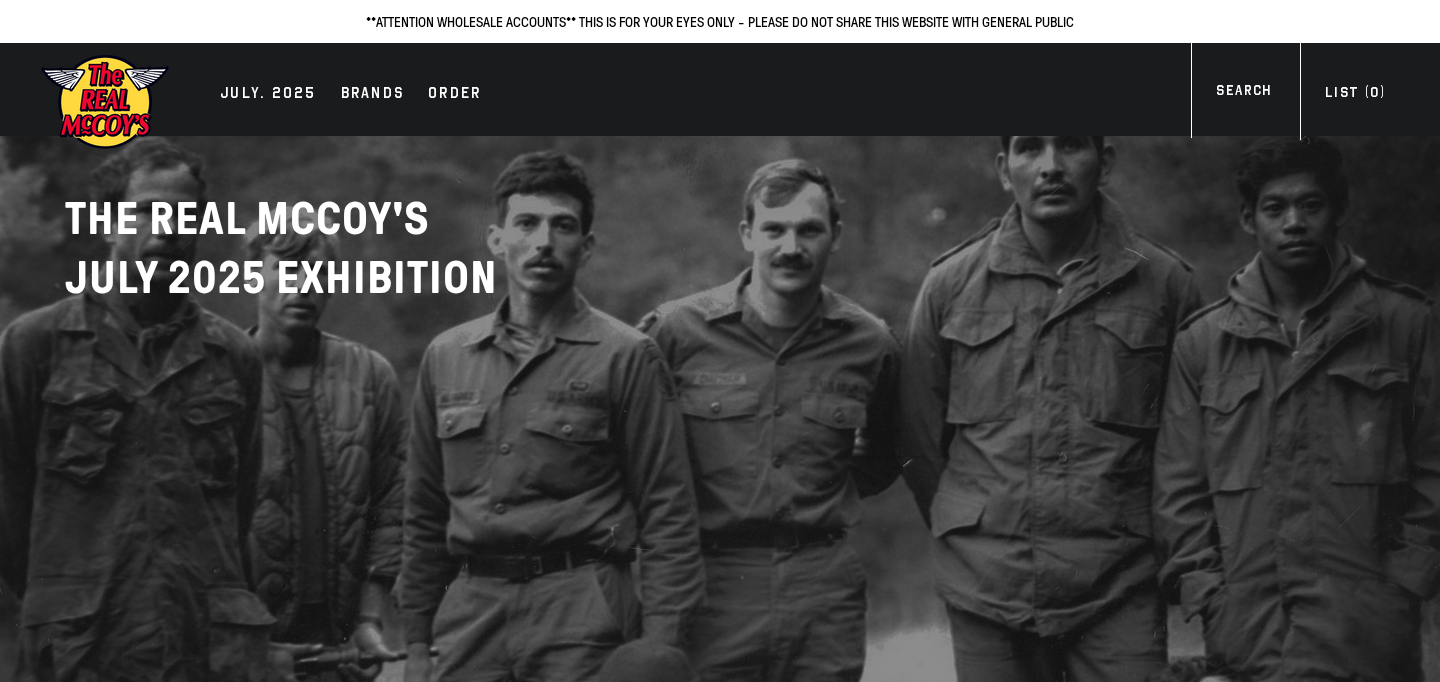 click at bounding box center [720, 556] 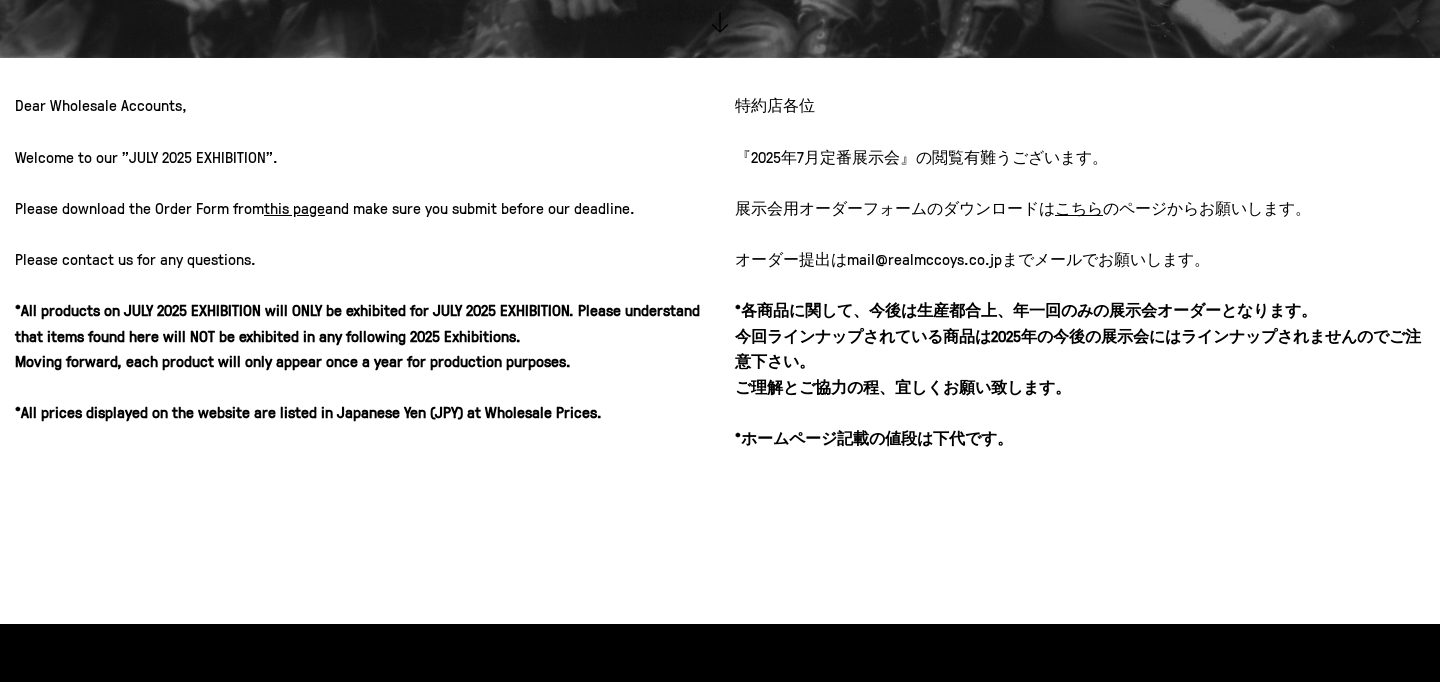 scroll, scrollTop: 1114, scrollLeft: 0, axis: vertical 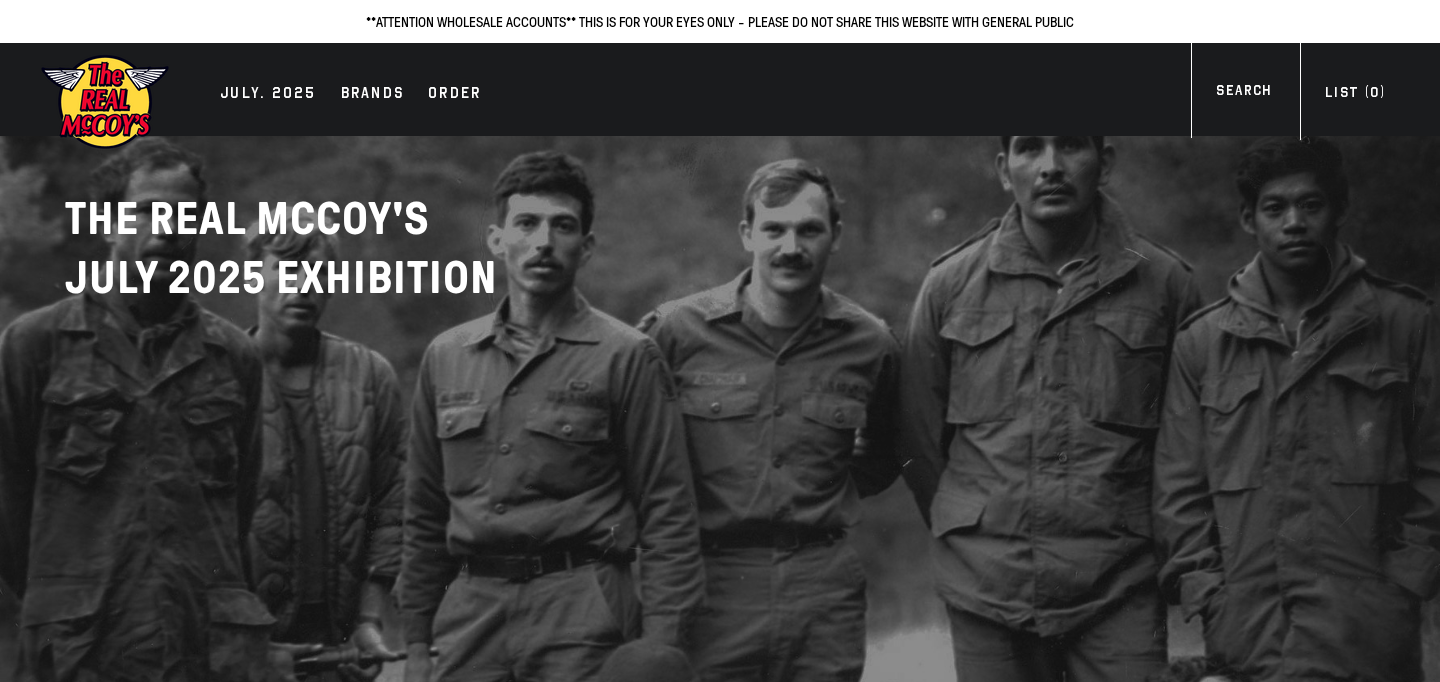 click at bounding box center [720, 556] 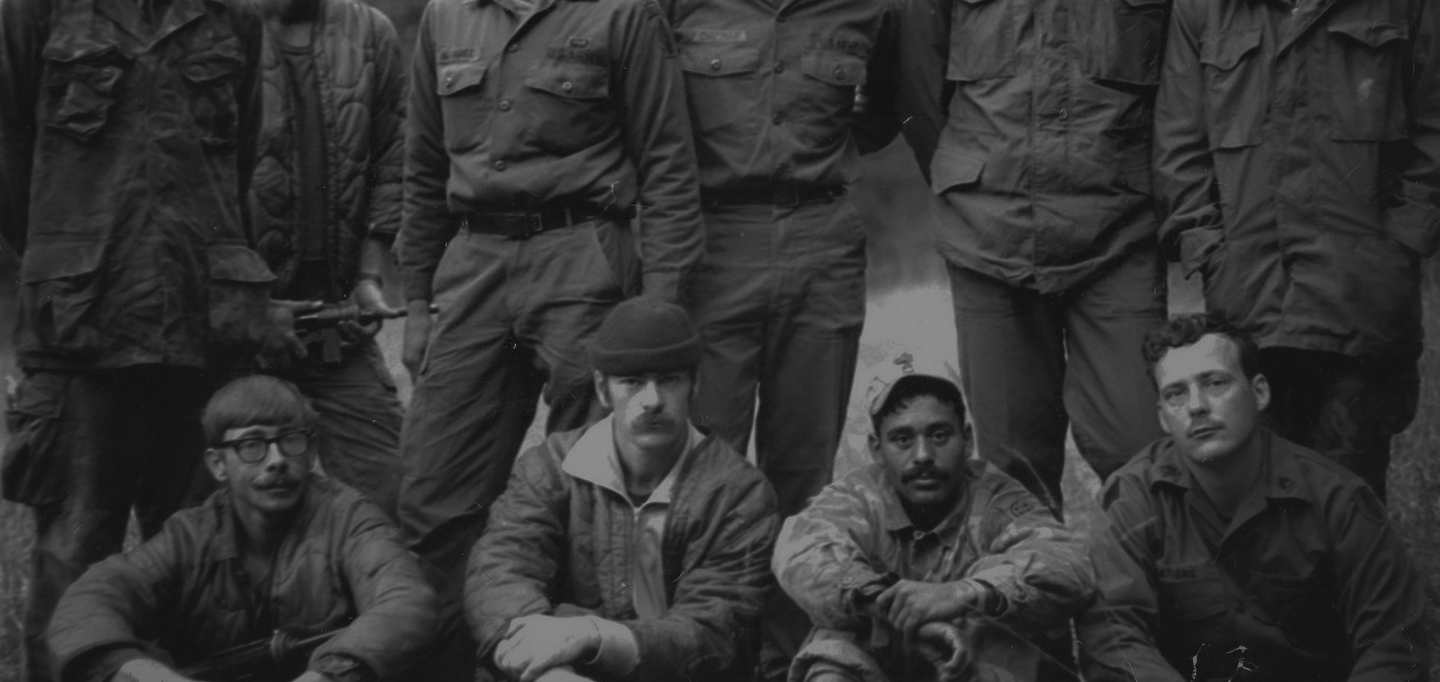 scroll, scrollTop: 0, scrollLeft: 0, axis: both 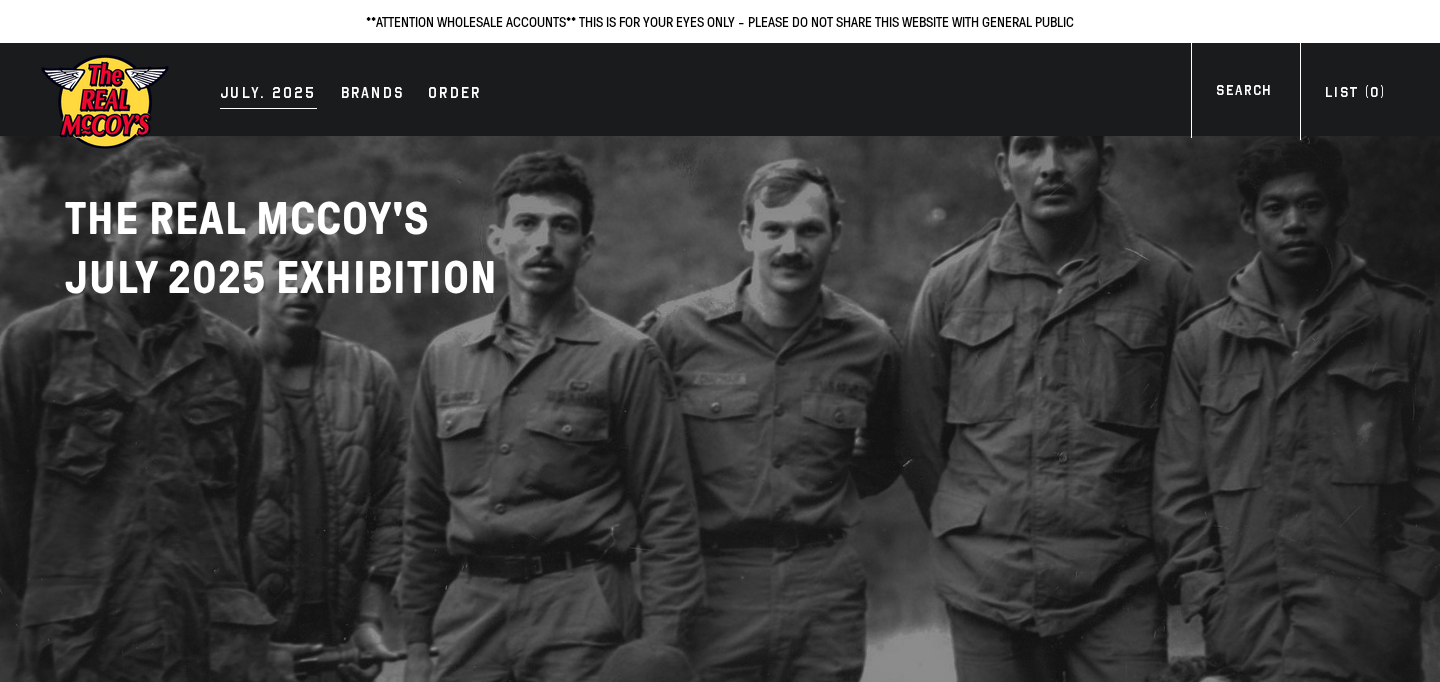 click on "JULY. 2025" at bounding box center (268, 95) 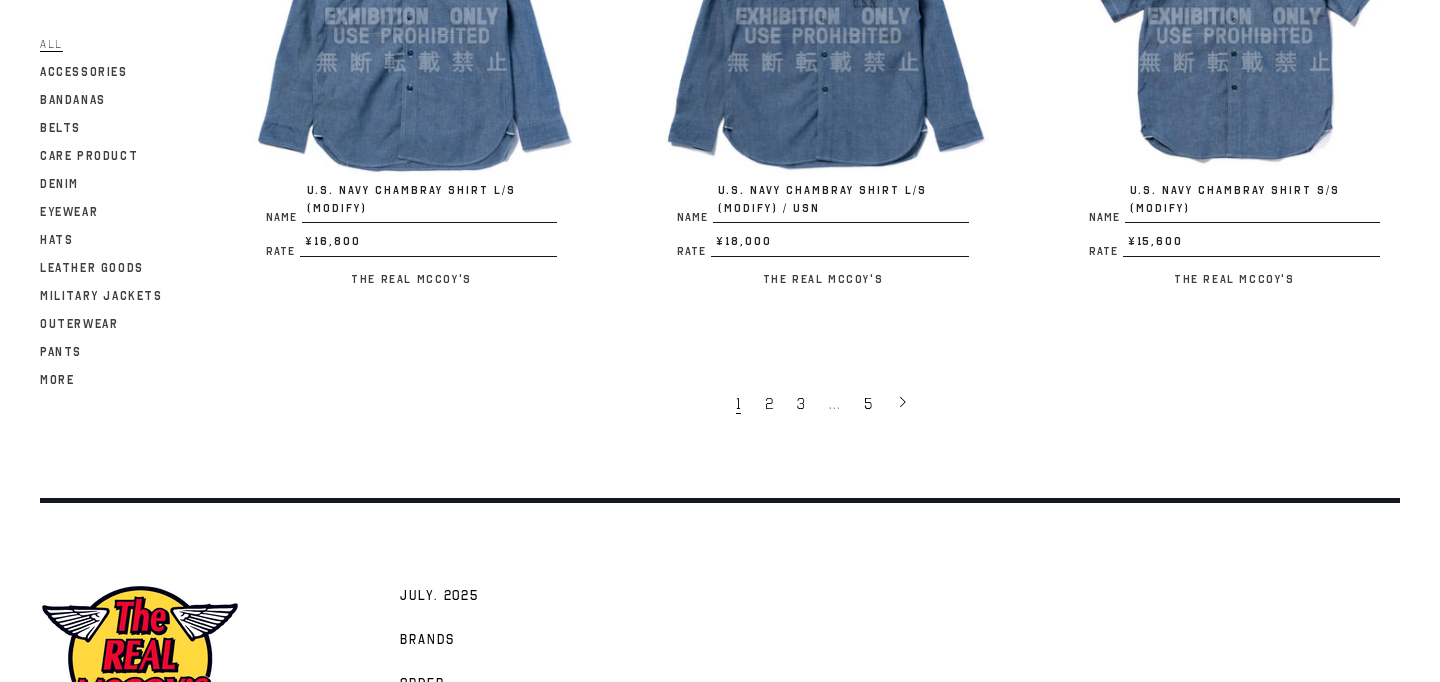 scroll, scrollTop: 3969, scrollLeft: 0, axis: vertical 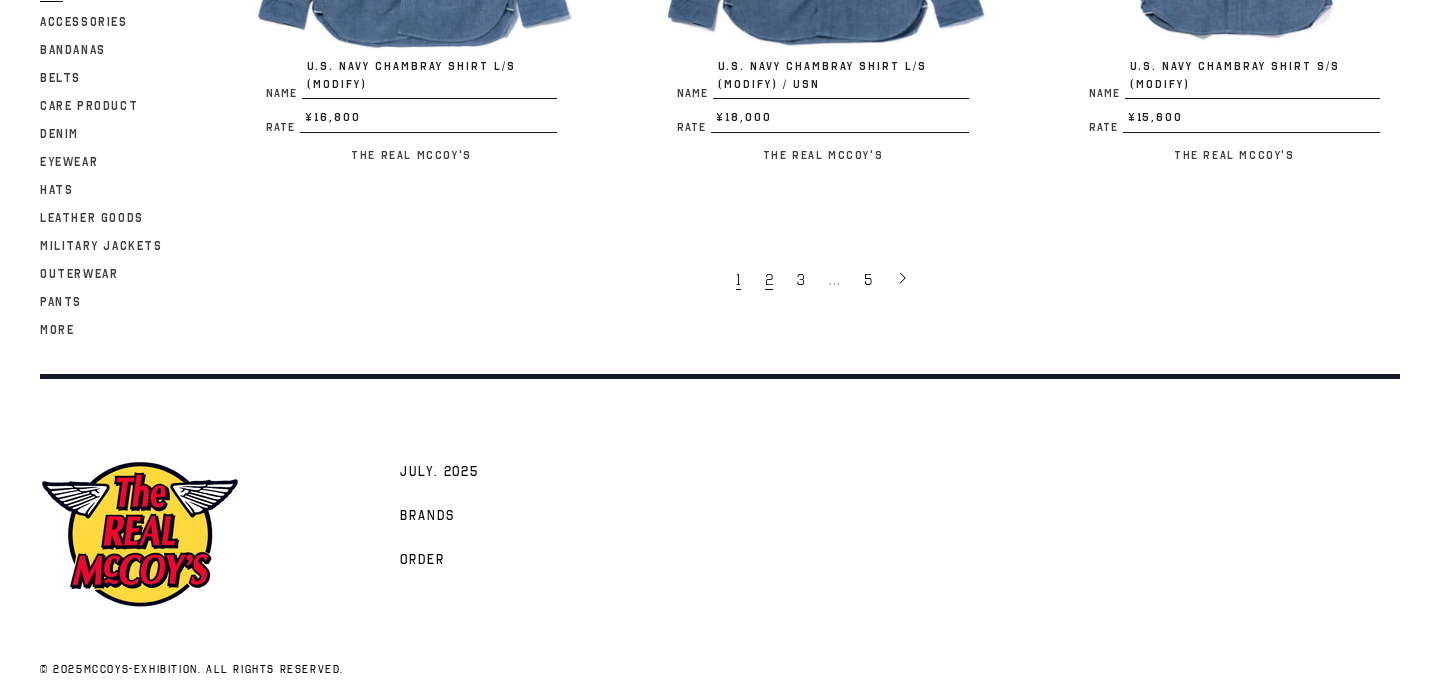 click on "2" at bounding box center (769, 280) 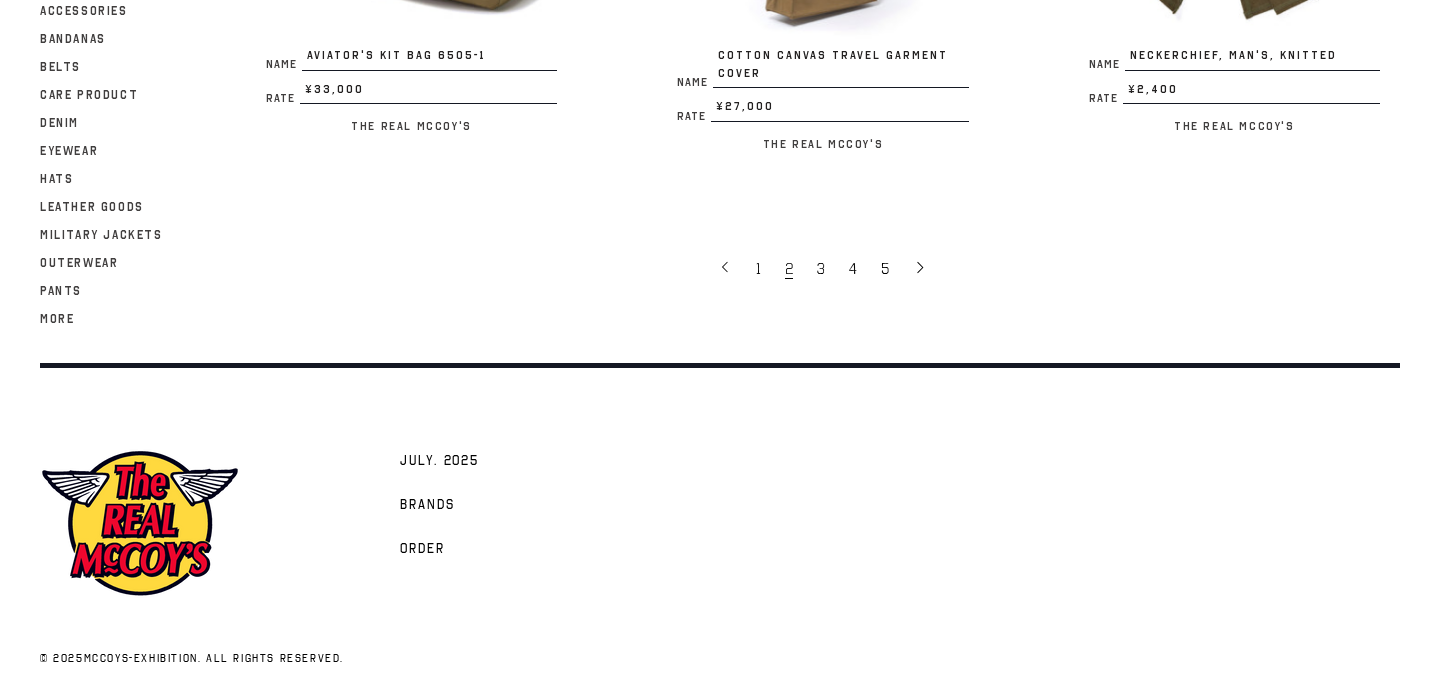 scroll, scrollTop: 3956, scrollLeft: 0, axis: vertical 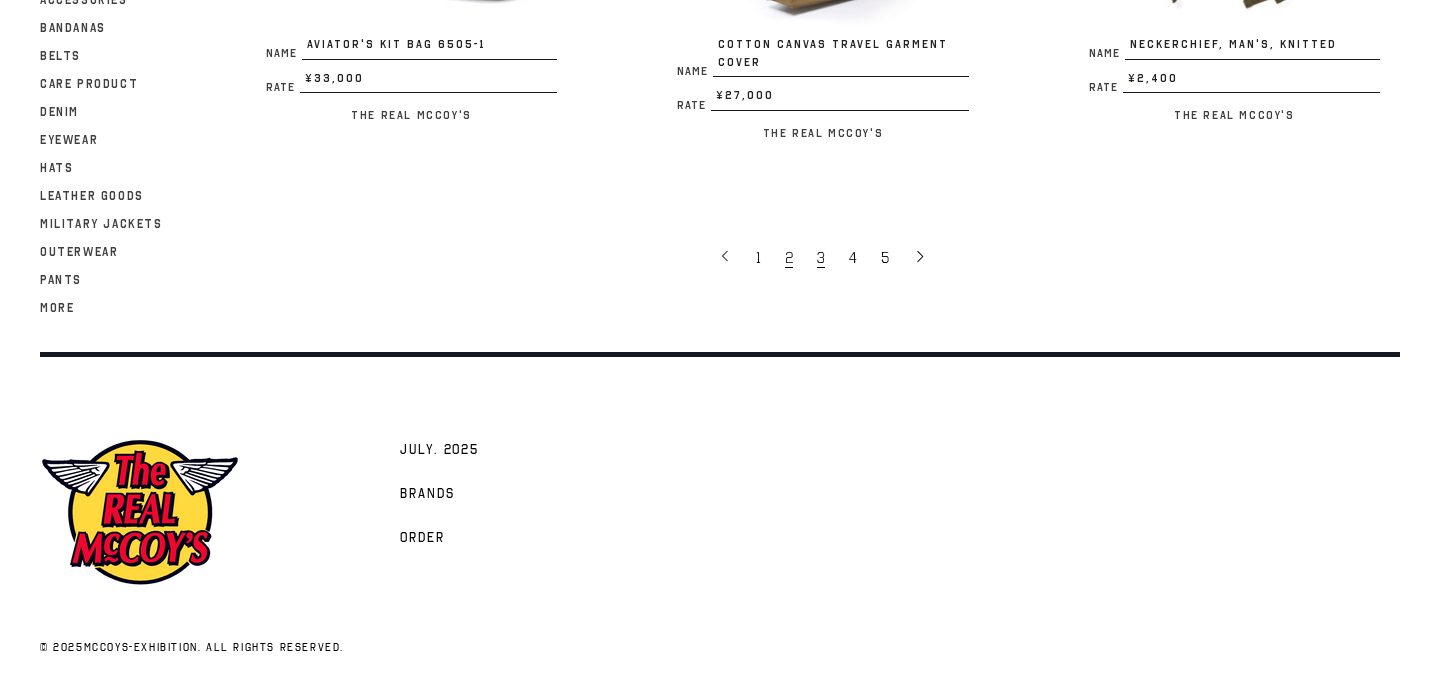 click on "3" at bounding box center [821, 258] 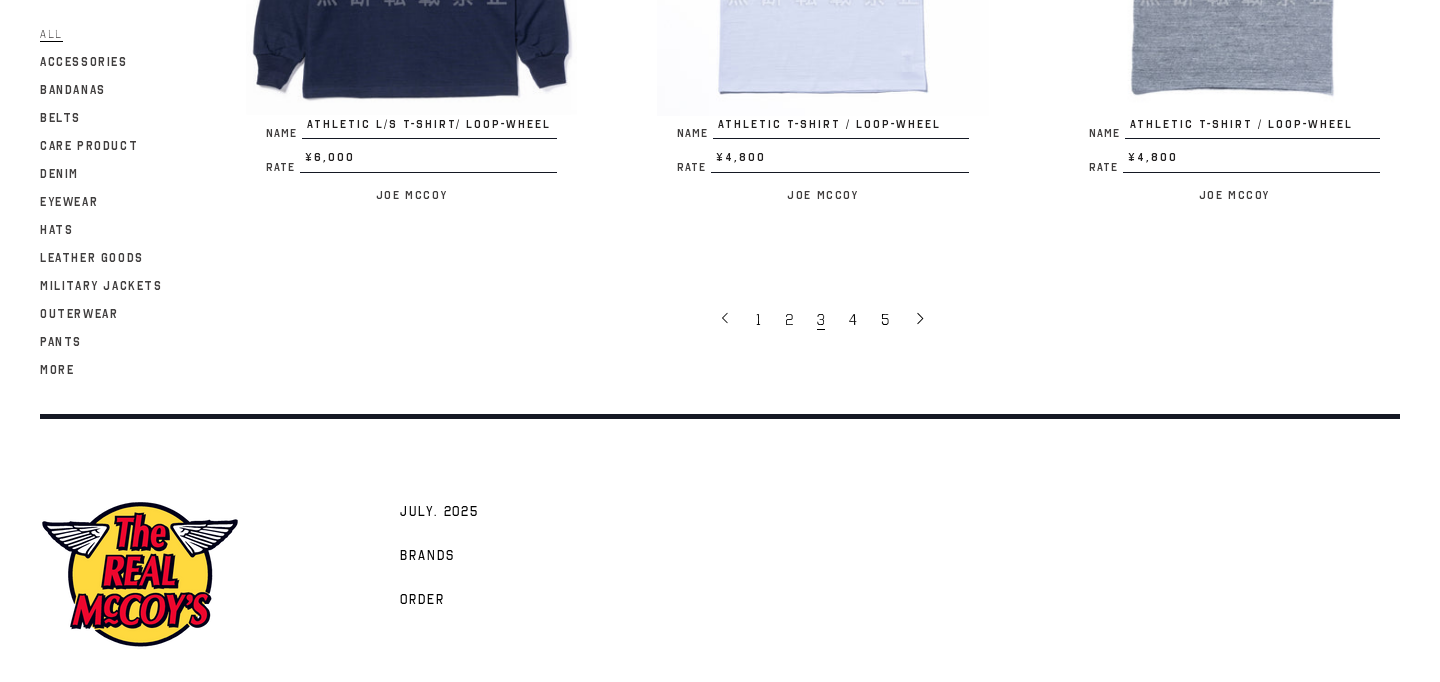 scroll, scrollTop: 3969, scrollLeft: 0, axis: vertical 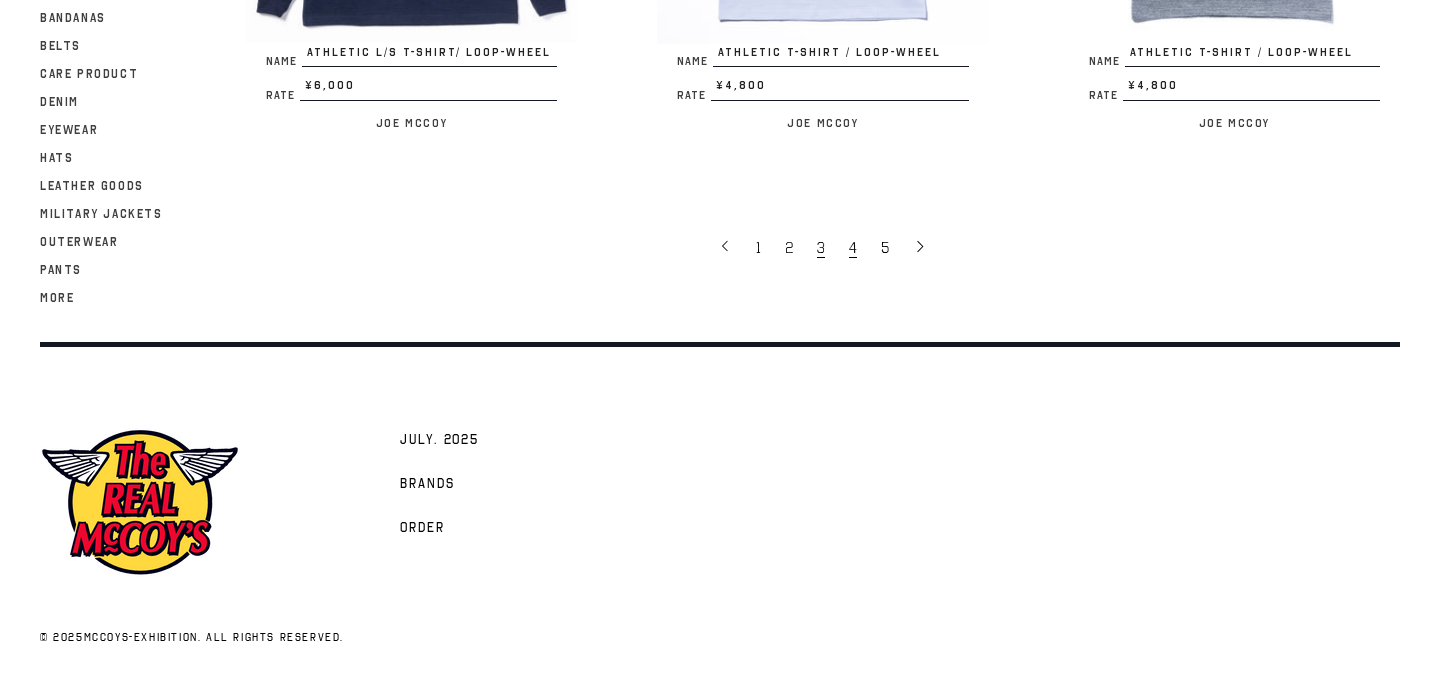 click on "4" at bounding box center (853, 248) 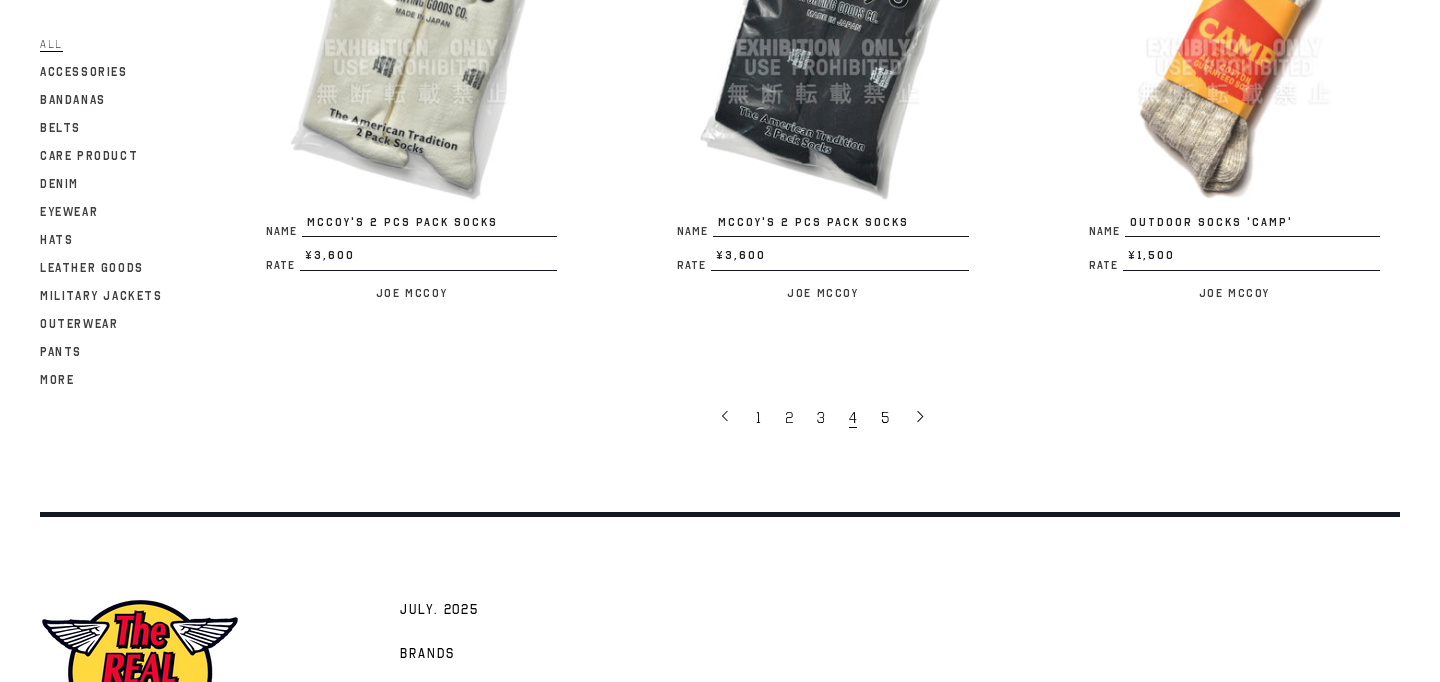 scroll, scrollTop: 3746, scrollLeft: 0, axis: vertical 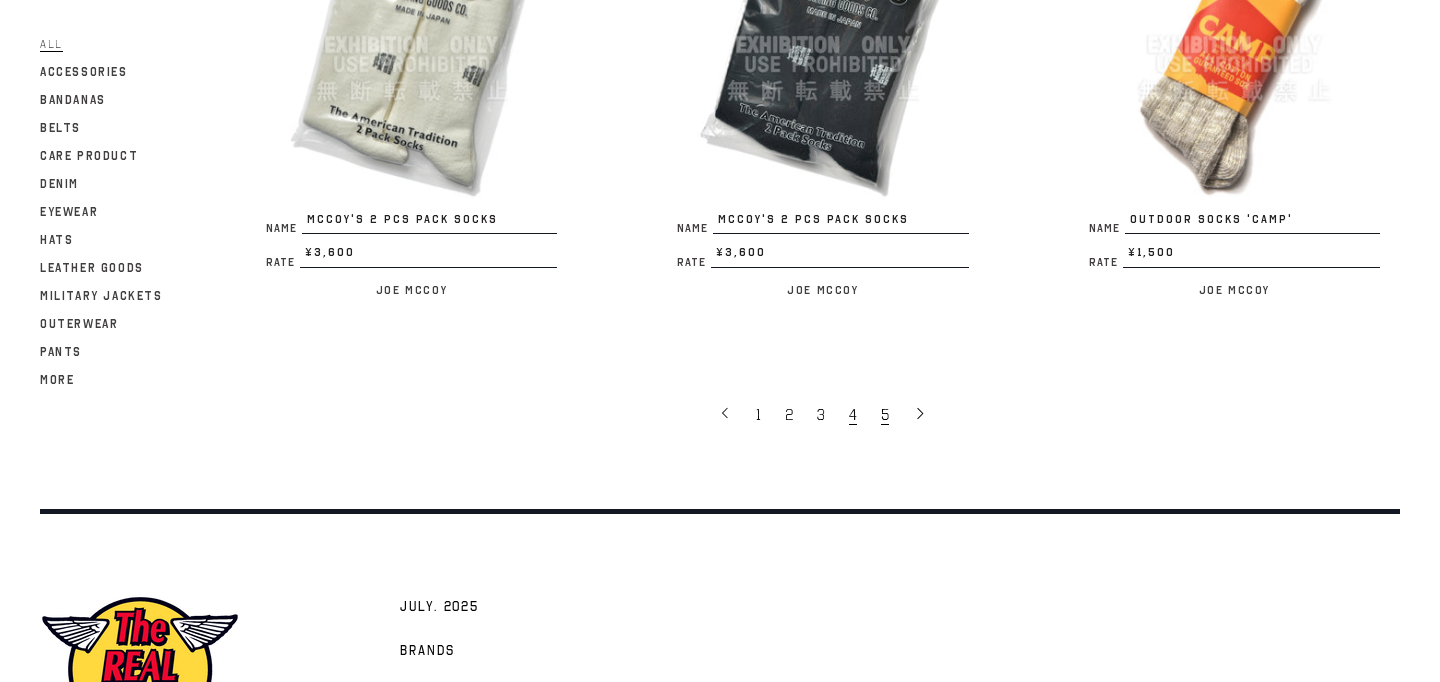 click on "5" at bounding box center [885, 415] 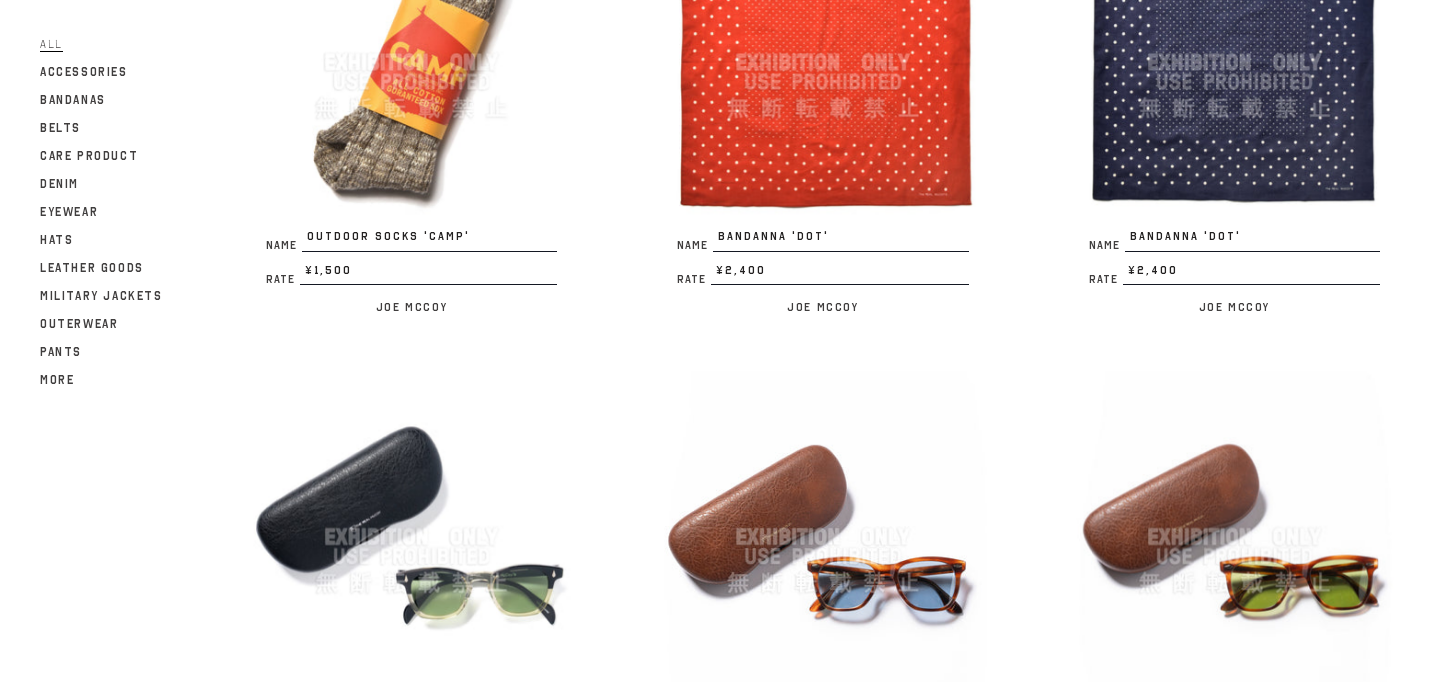 scroll, scrollTop: 0, scrollLeft: 0, axis: both 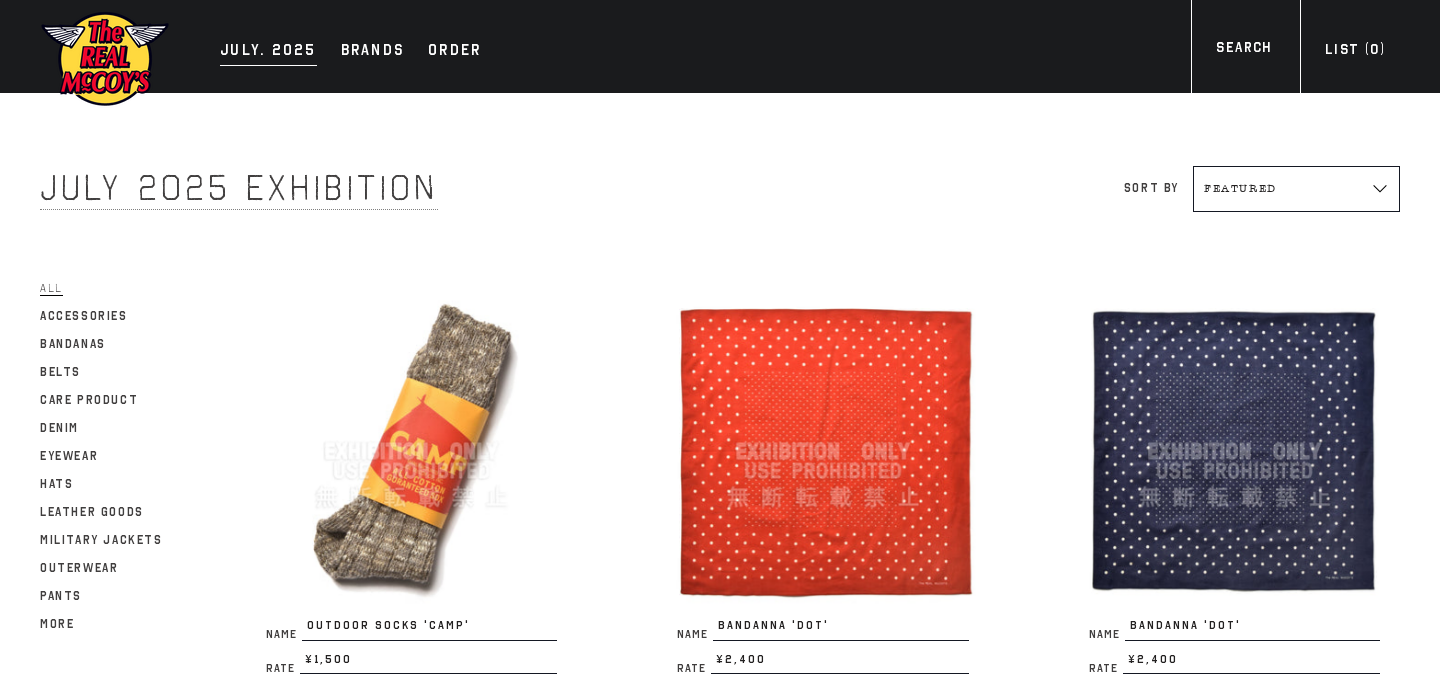 click on "JULY. 2025" at bounding box center (268, 52) 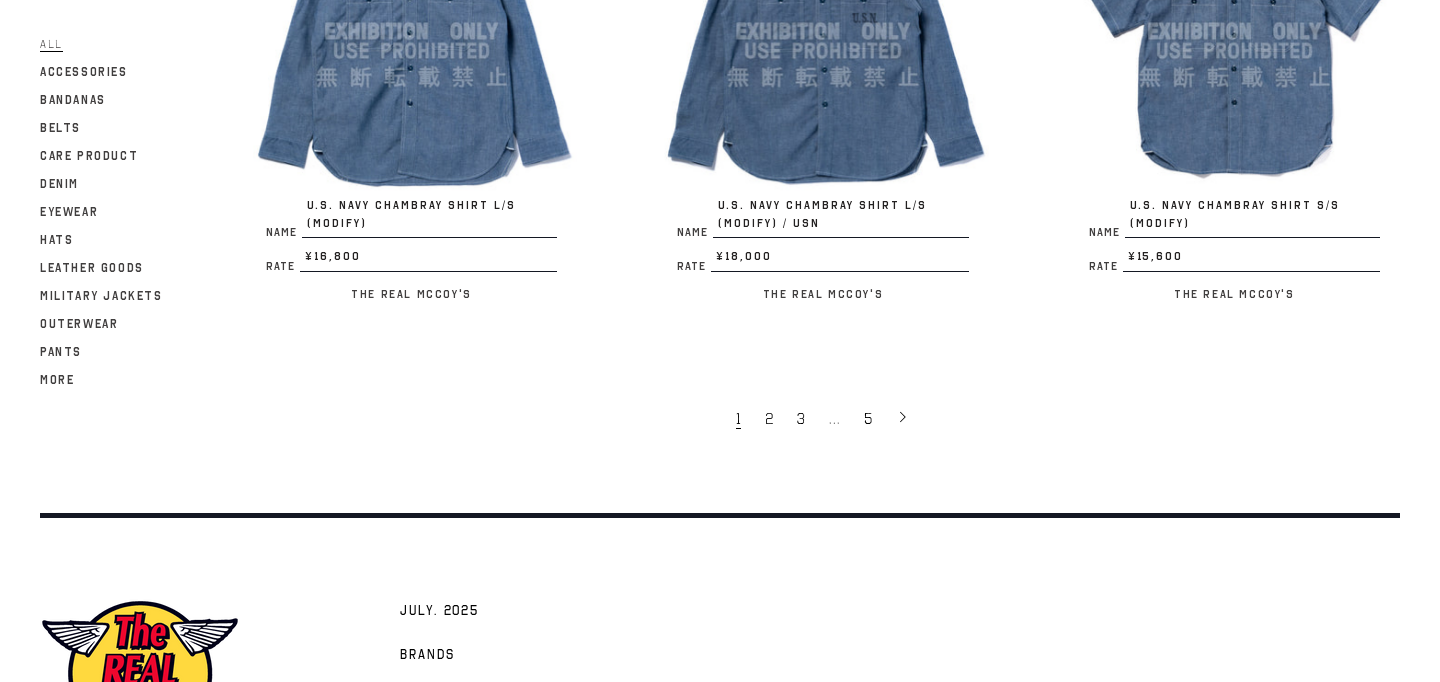 scroll, scrollTop: 3969, scrollLeft: 0, axis: vertical 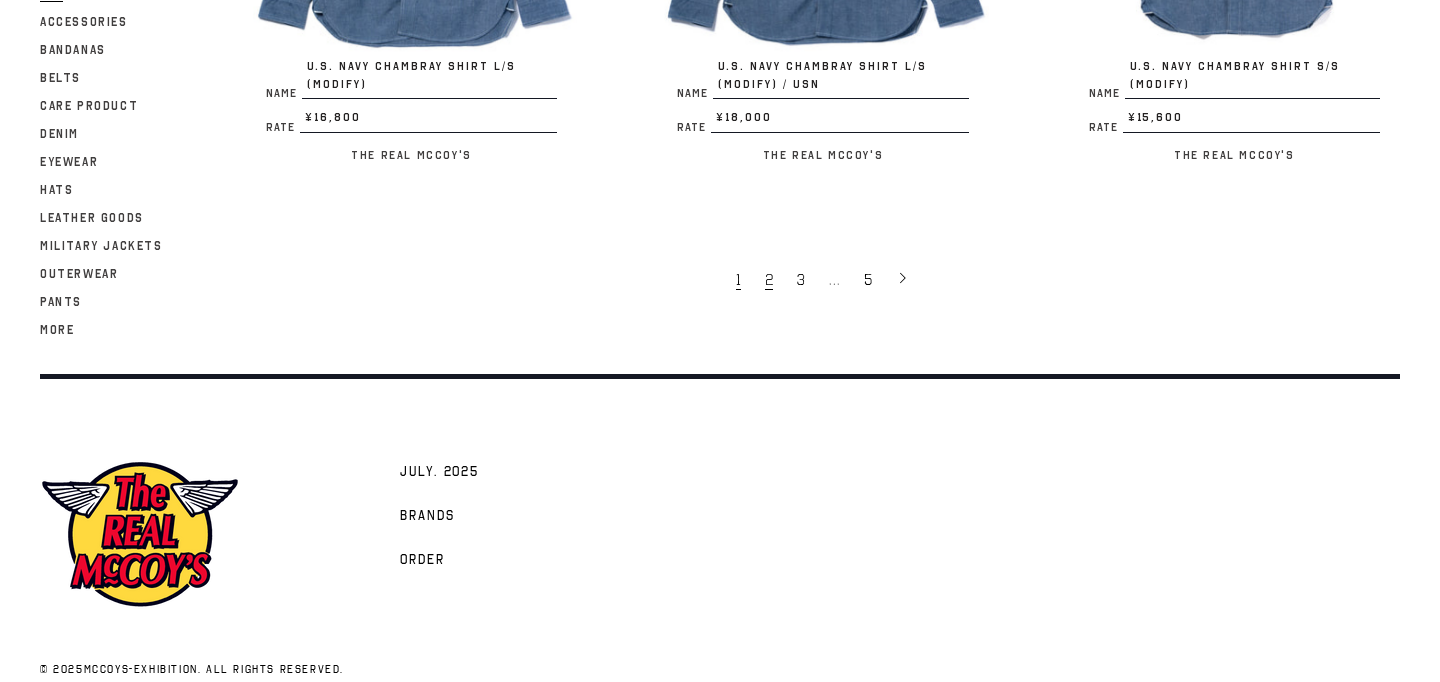click on "2" at bounding box center (769, 280) 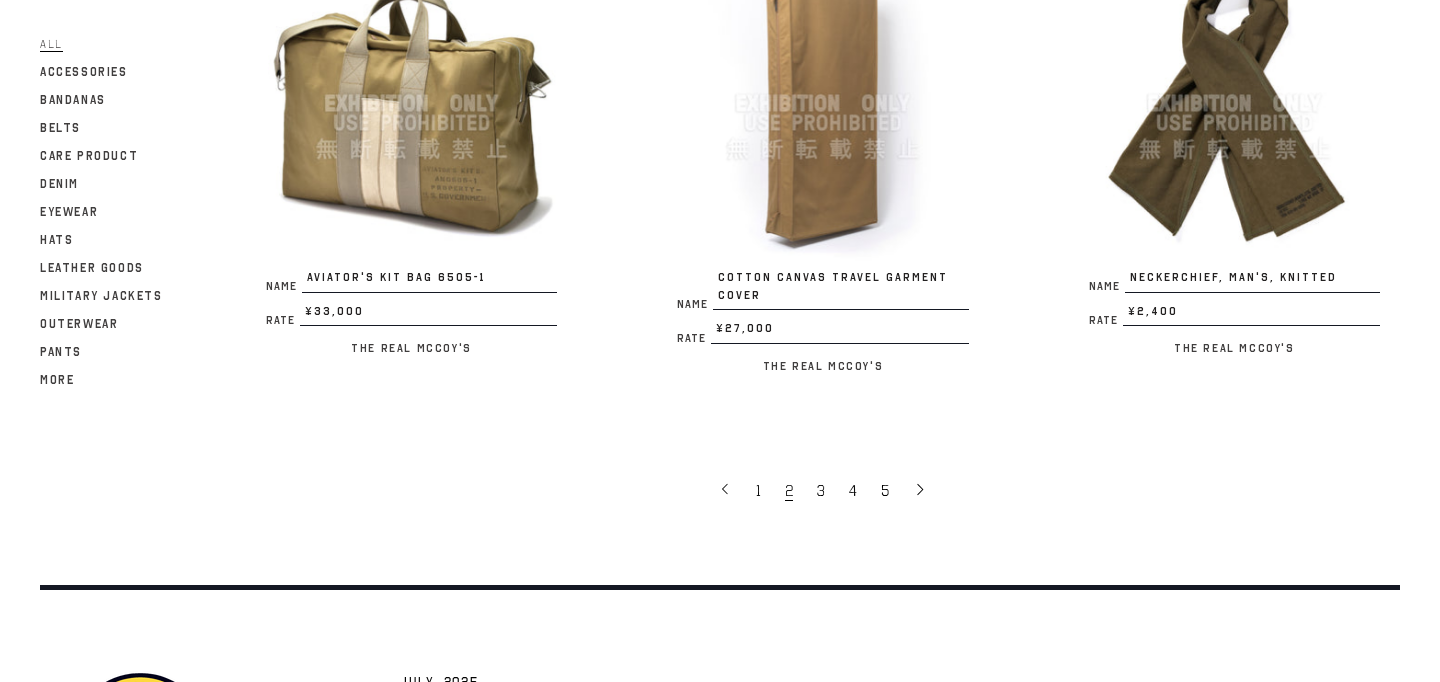 scroll, scrollTop: 3969, scrollLeft: 0, axis: vertical 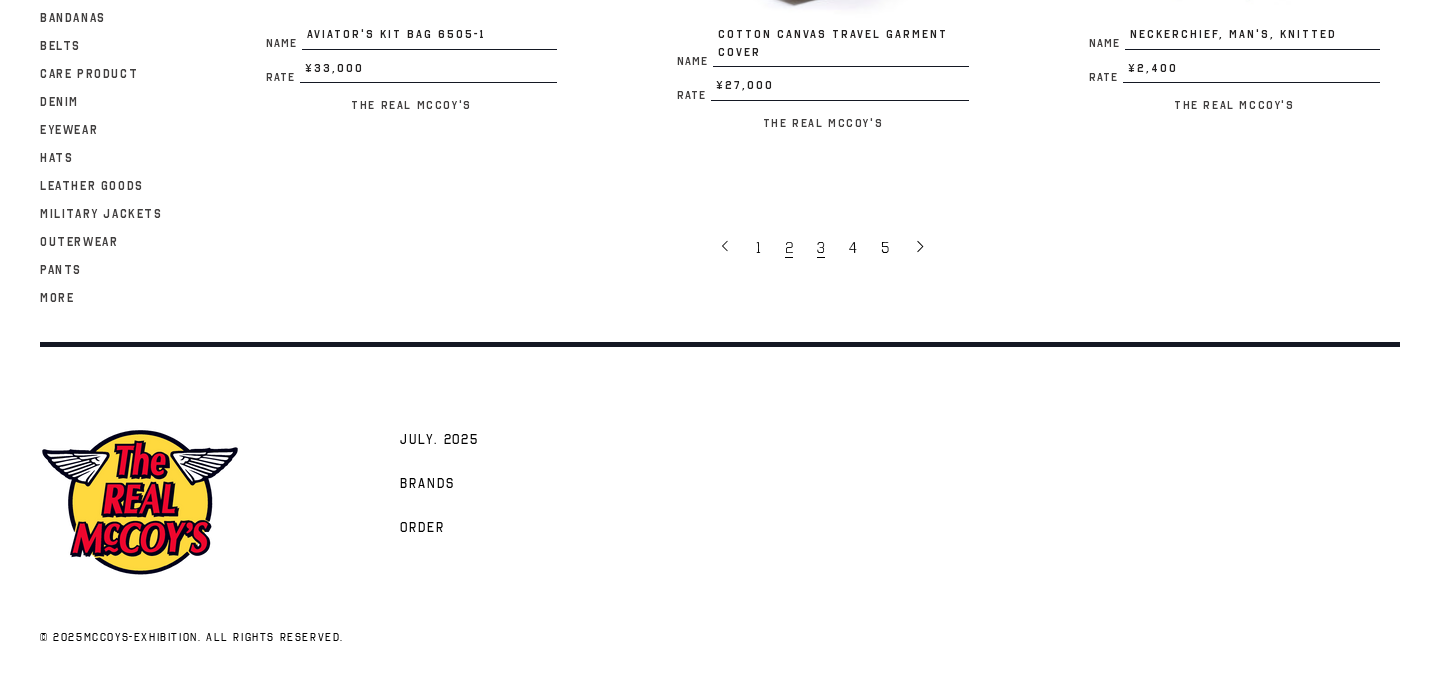 click on "3" at bounding box center [823, 247] 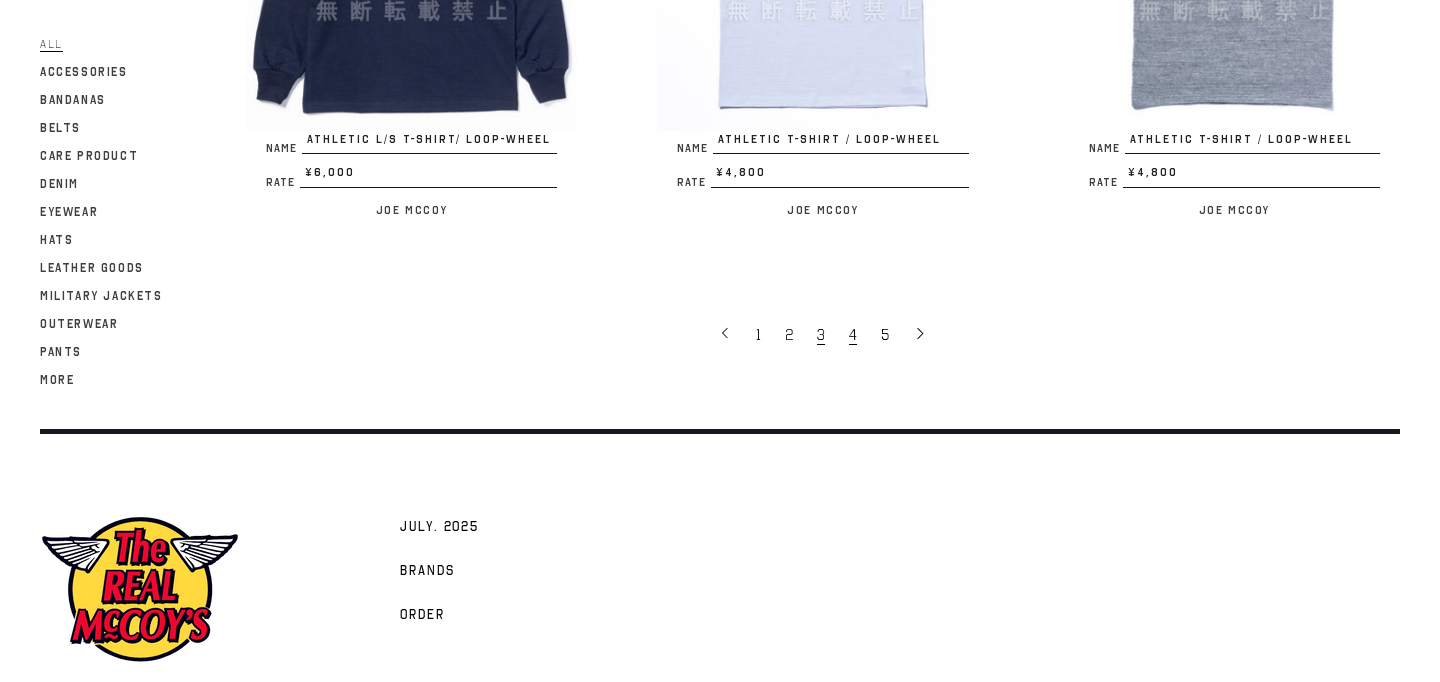 scroll, scrollTop: 3883, scrollLeft: 0, axis: vertical 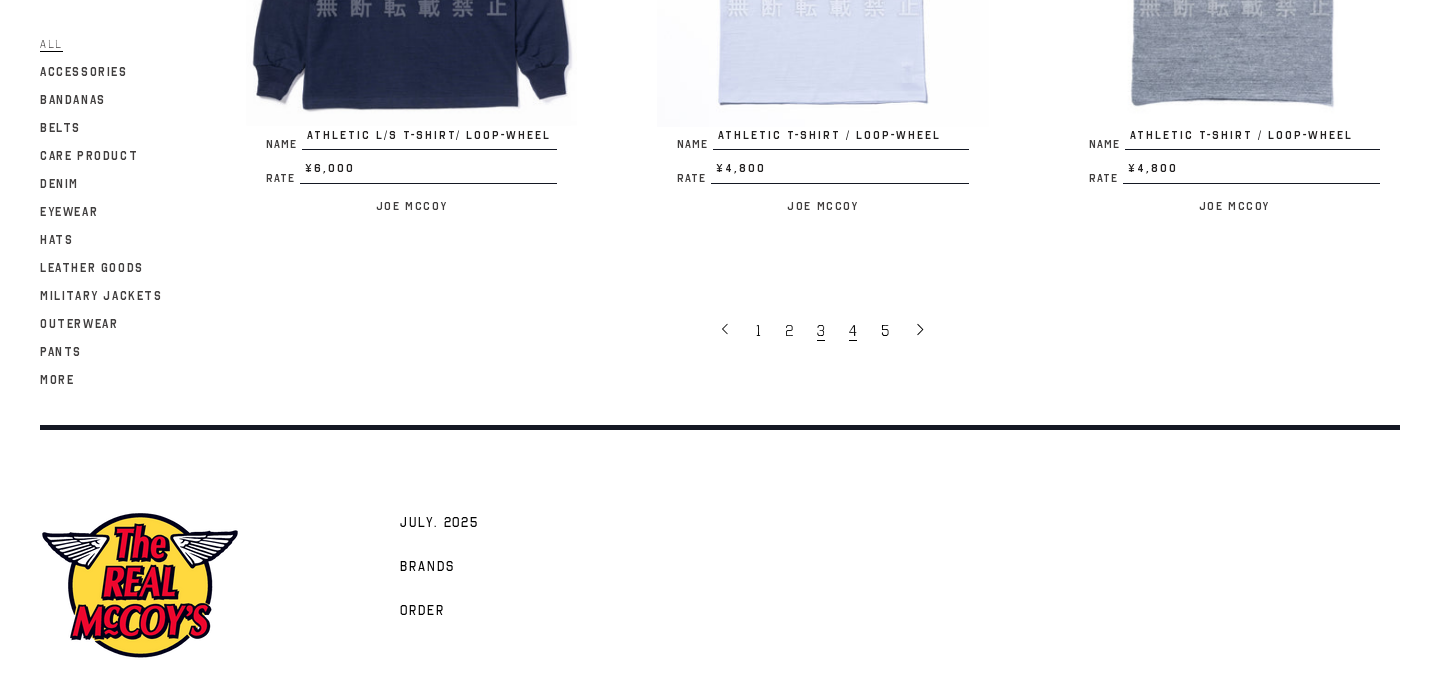 click on "4" at bounding box center (853, 331) 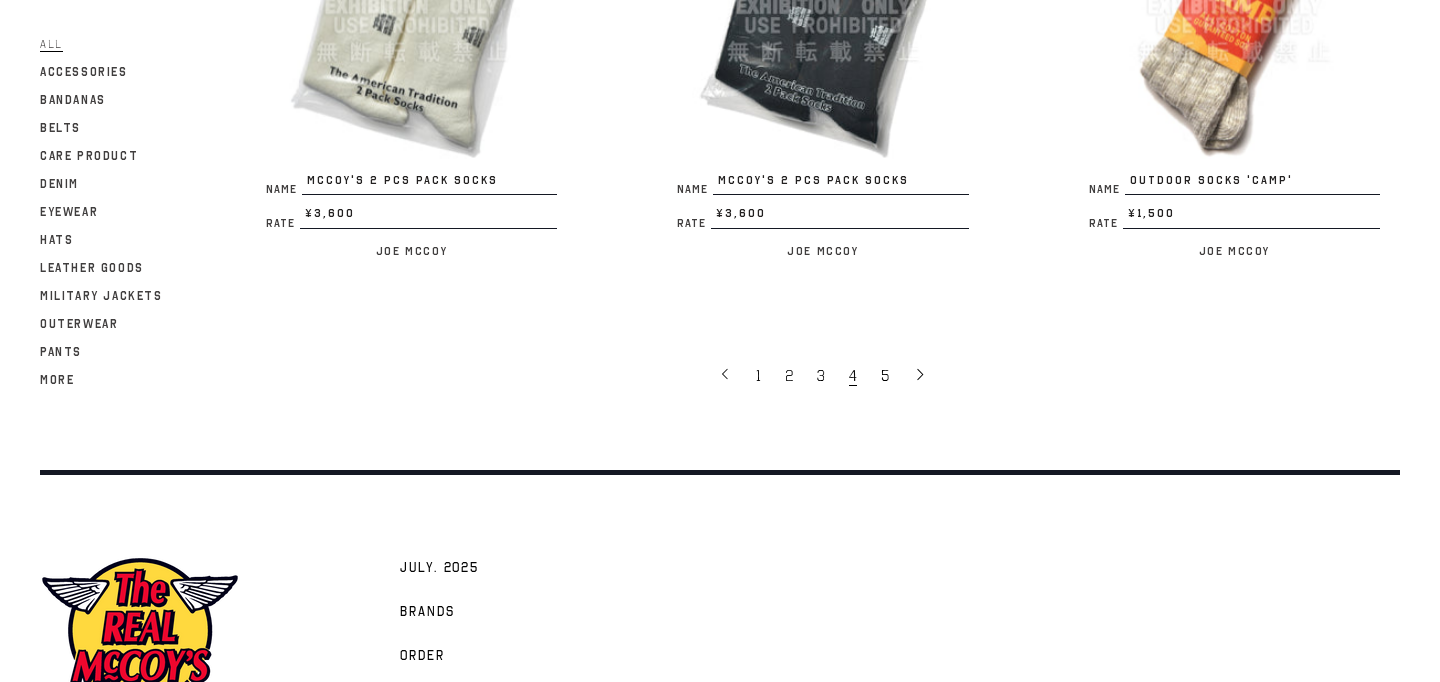 scroll, scrollTop: 3787, scrollLeft: 0, axis: vertical 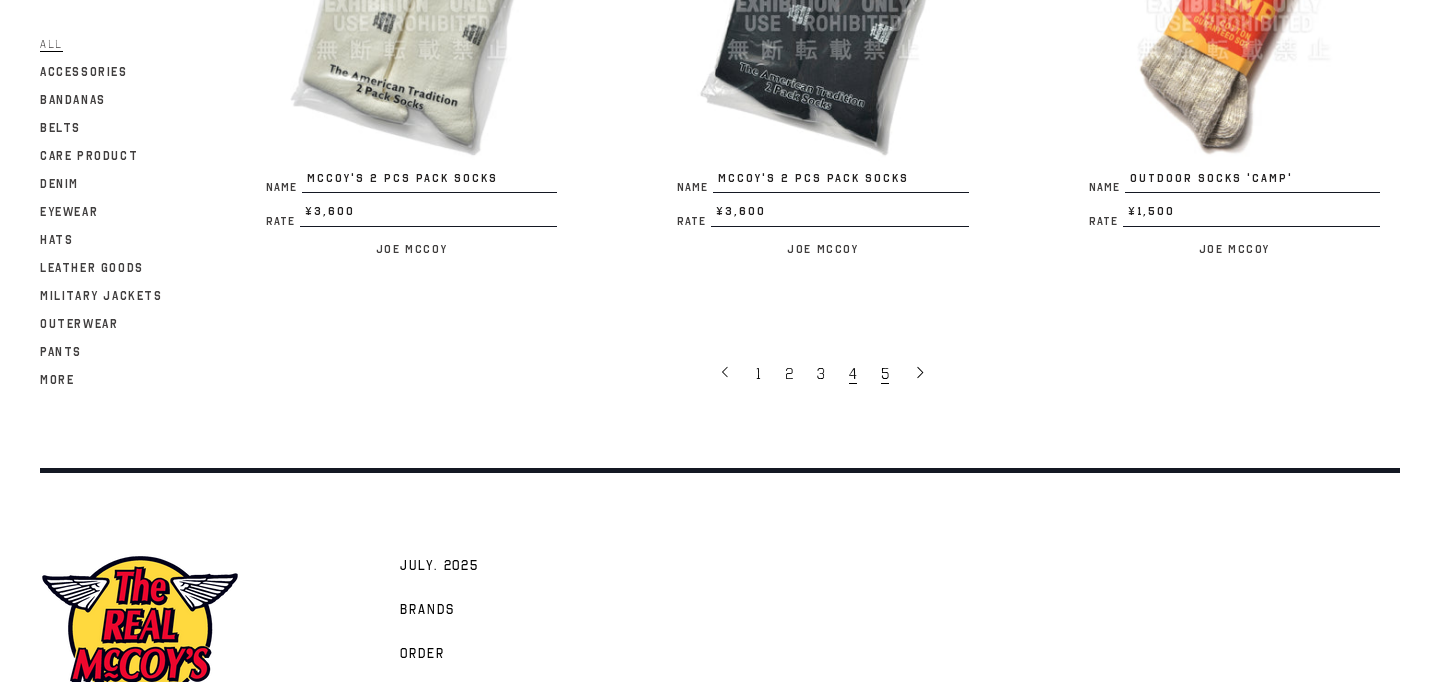 click on "5" at bounding box center [887, 373] 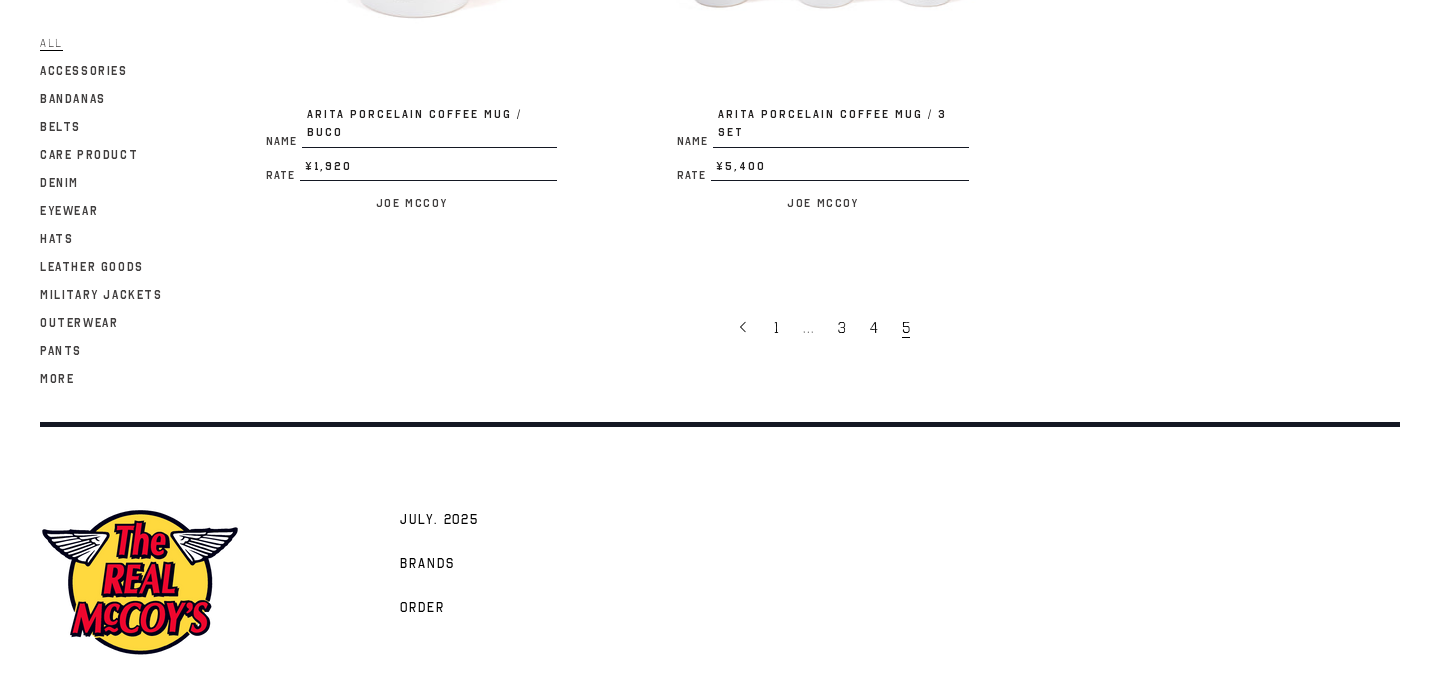 scroll, scrollTop: 3871, scrollLeft: 0, axis: vertical 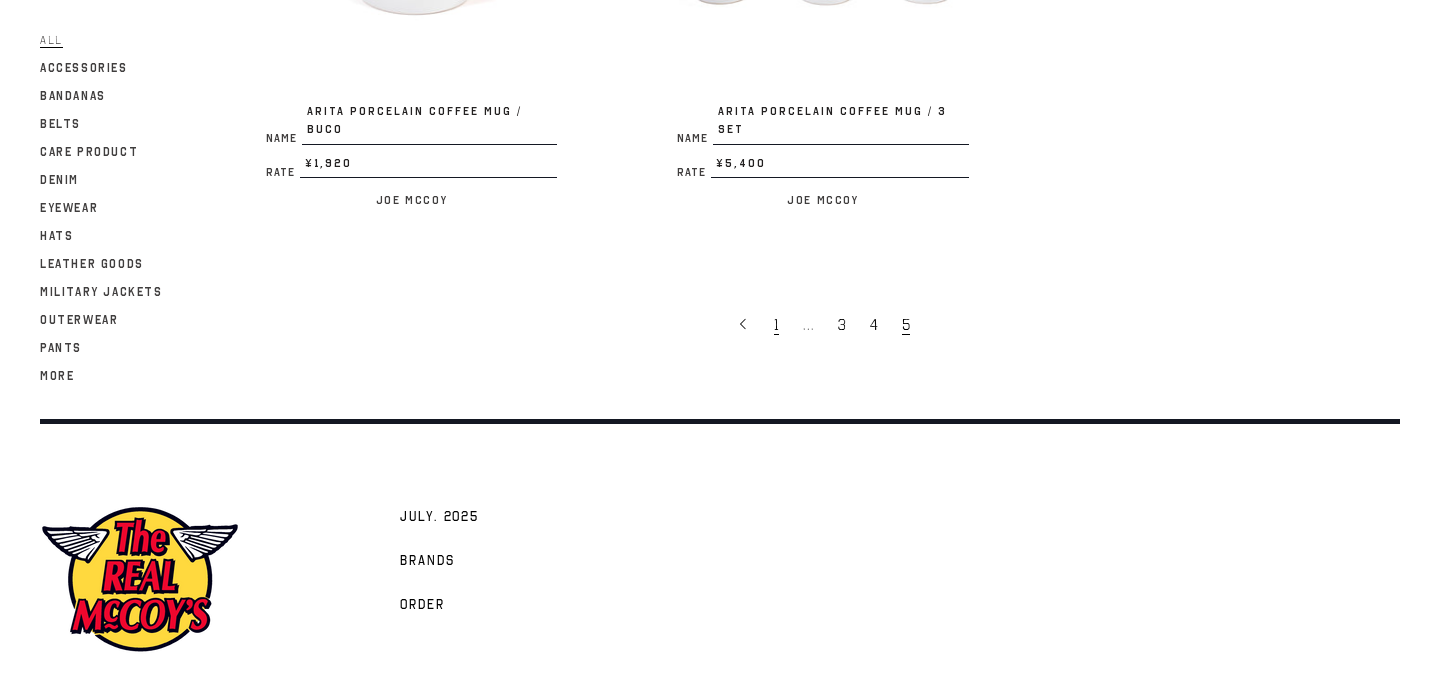 click on "1" at bounding box center (778, 324) 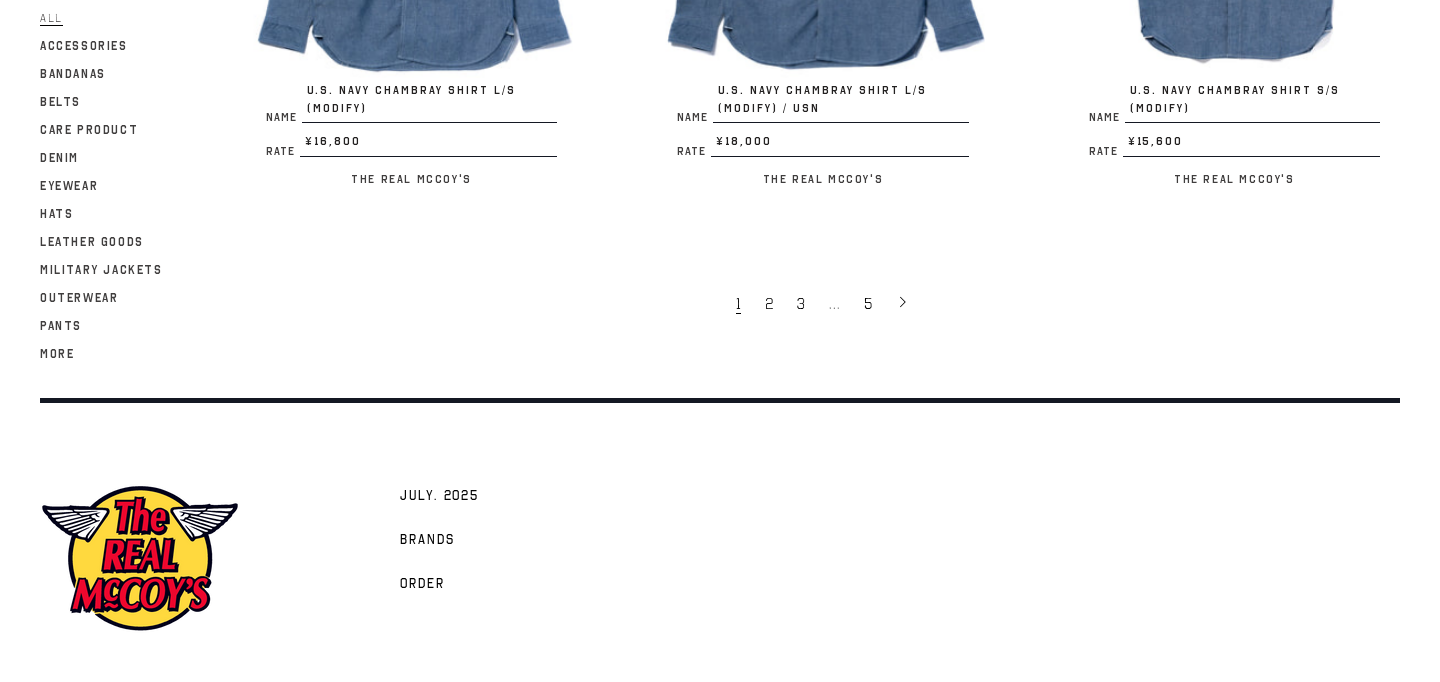 scroll, scrollTop: 3951, scrollLeft: 0, axis: vertical 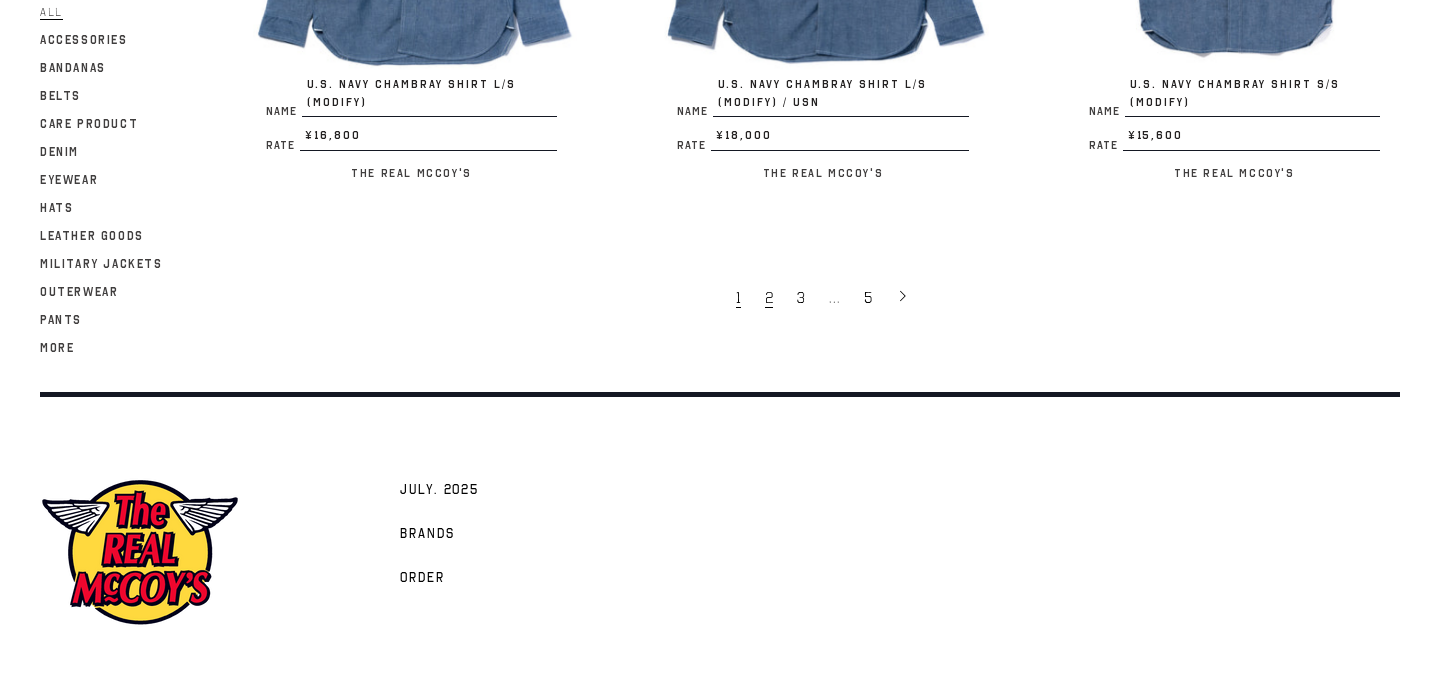 click on "2" at bounding box center (771, 297) 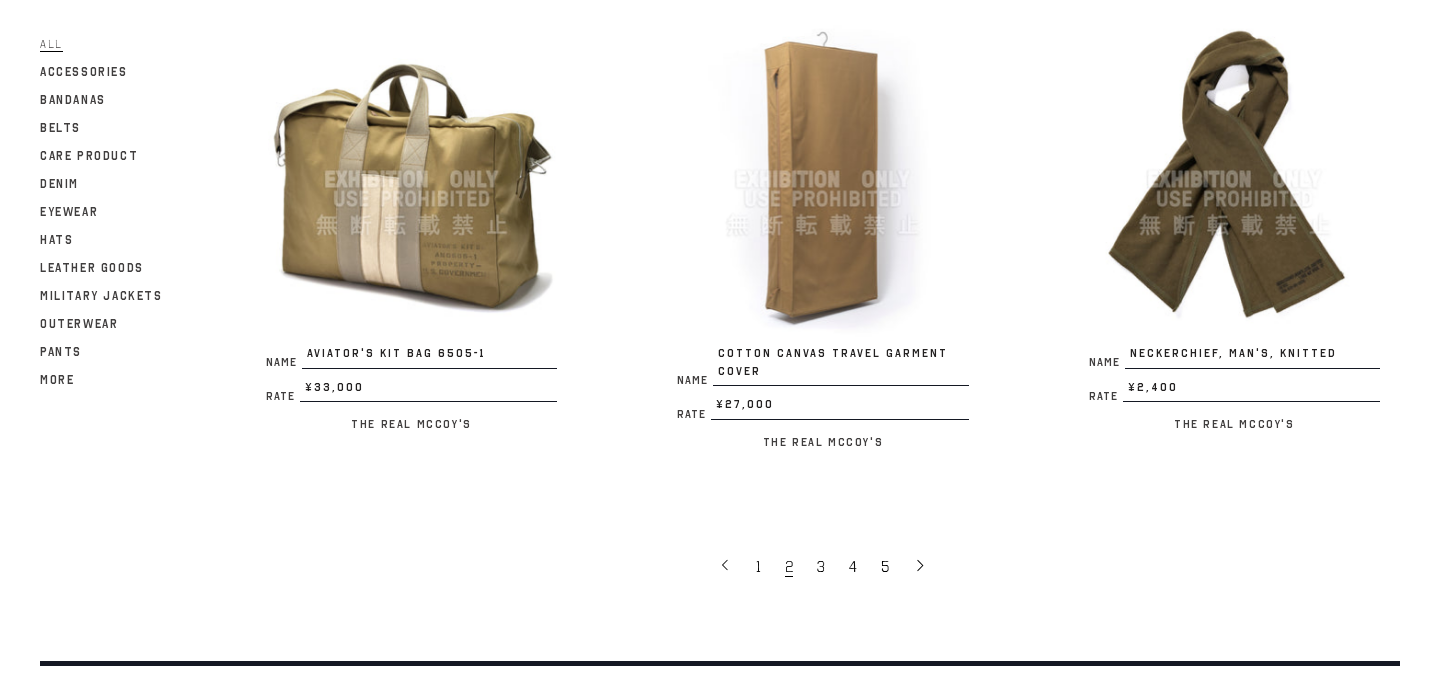 scroll, scrollTop: 3654, scrollLeft: 0, axis: vertical 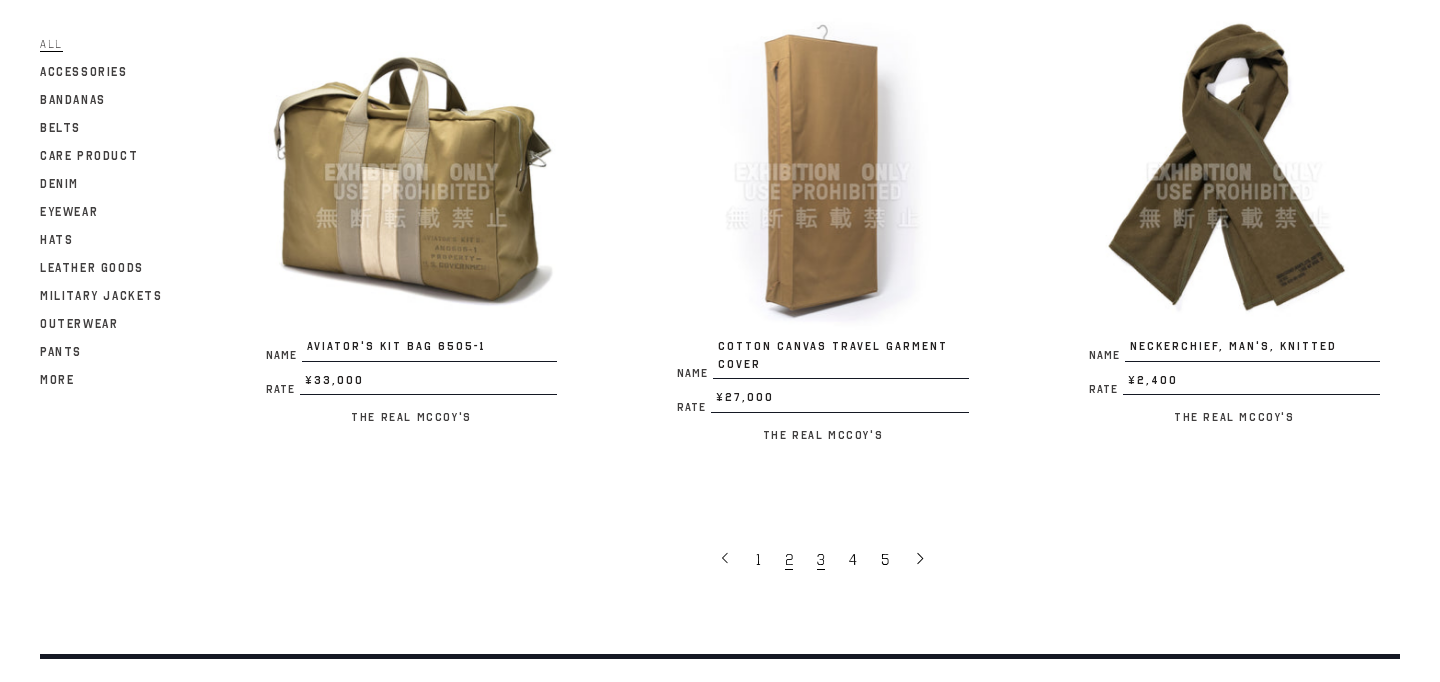 click on "3" at bounding box center [821, 560] 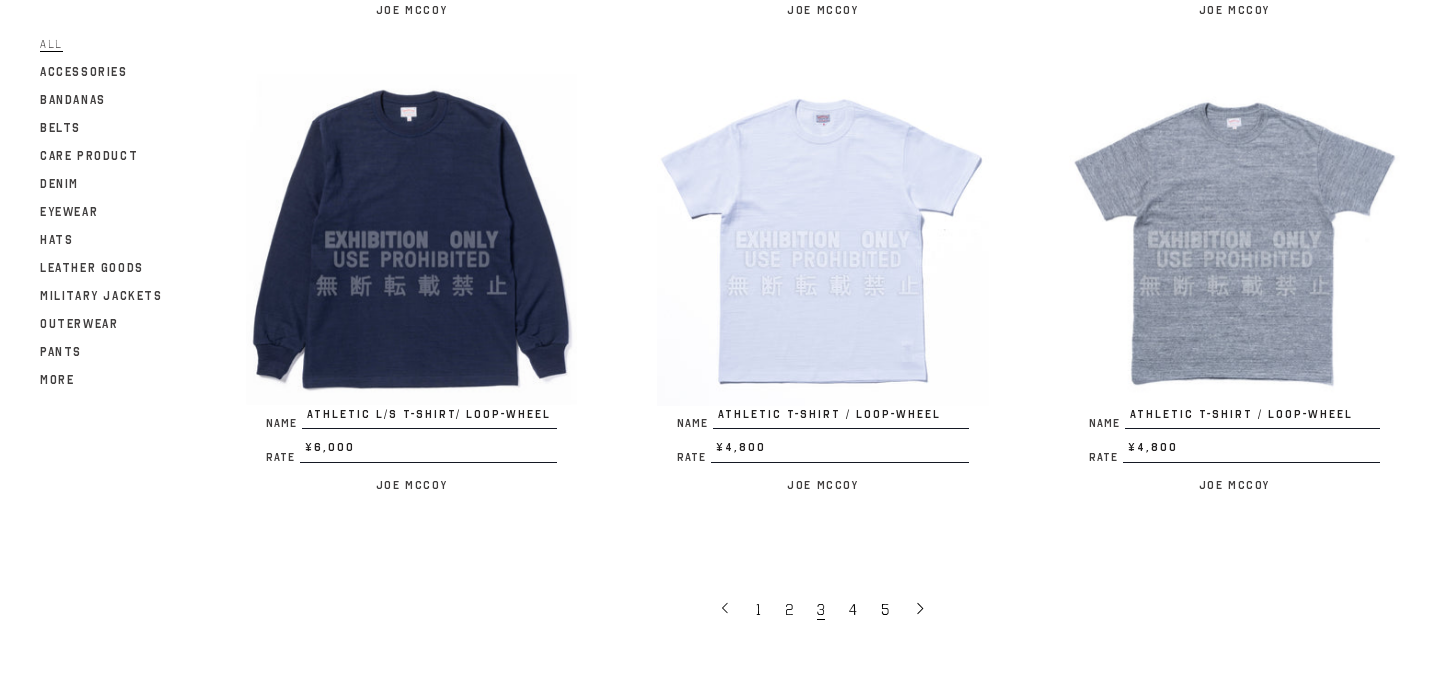 scroll, scrollTop: 3615, scrollLeft: 0, axis: vertical 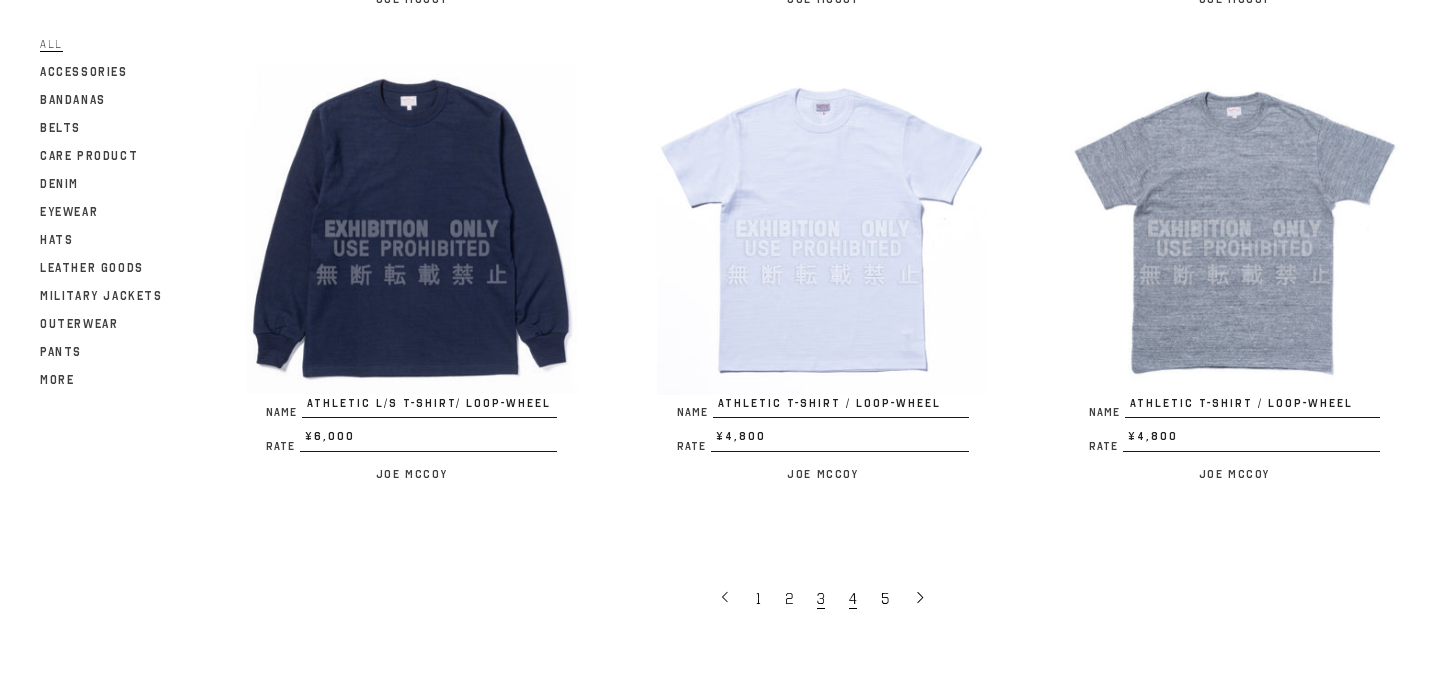 click on "4" at bounding box center [855, 598] 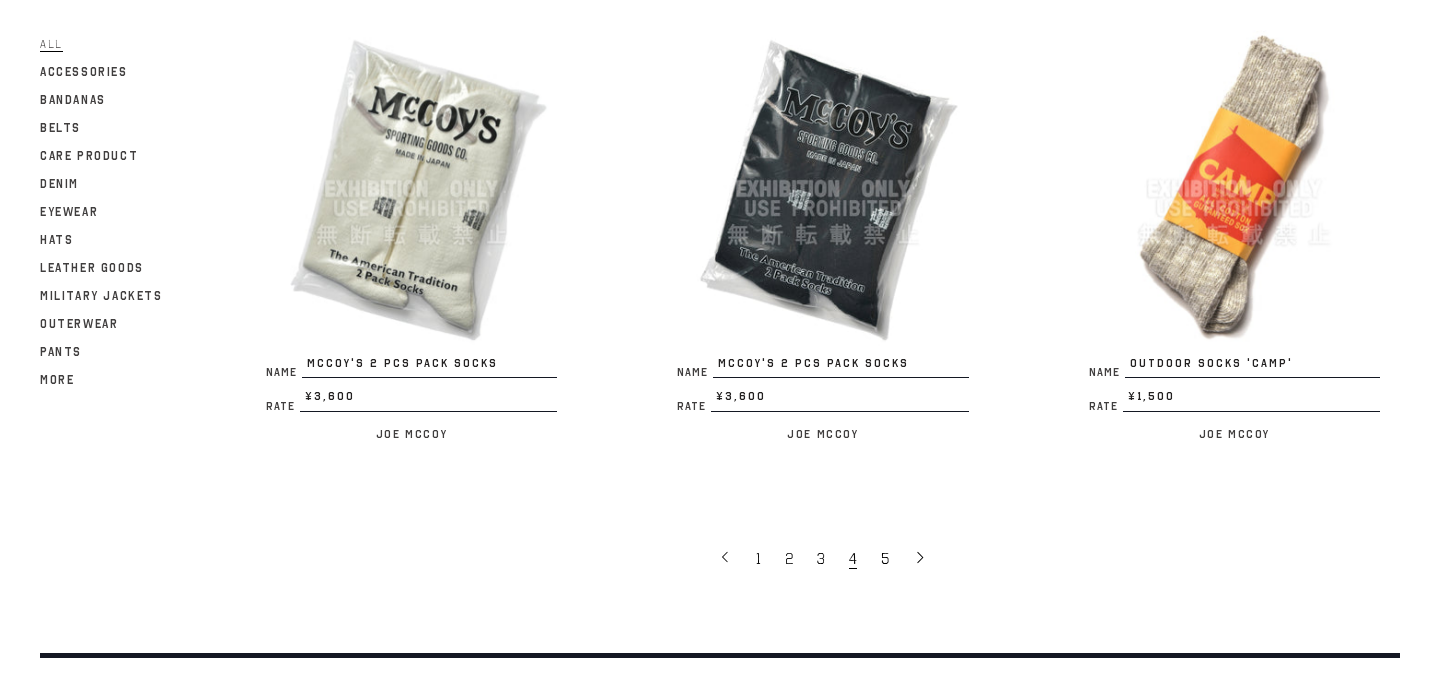 scroll, scrollTop: 3605, scrollLeft: 0, axis: vertical 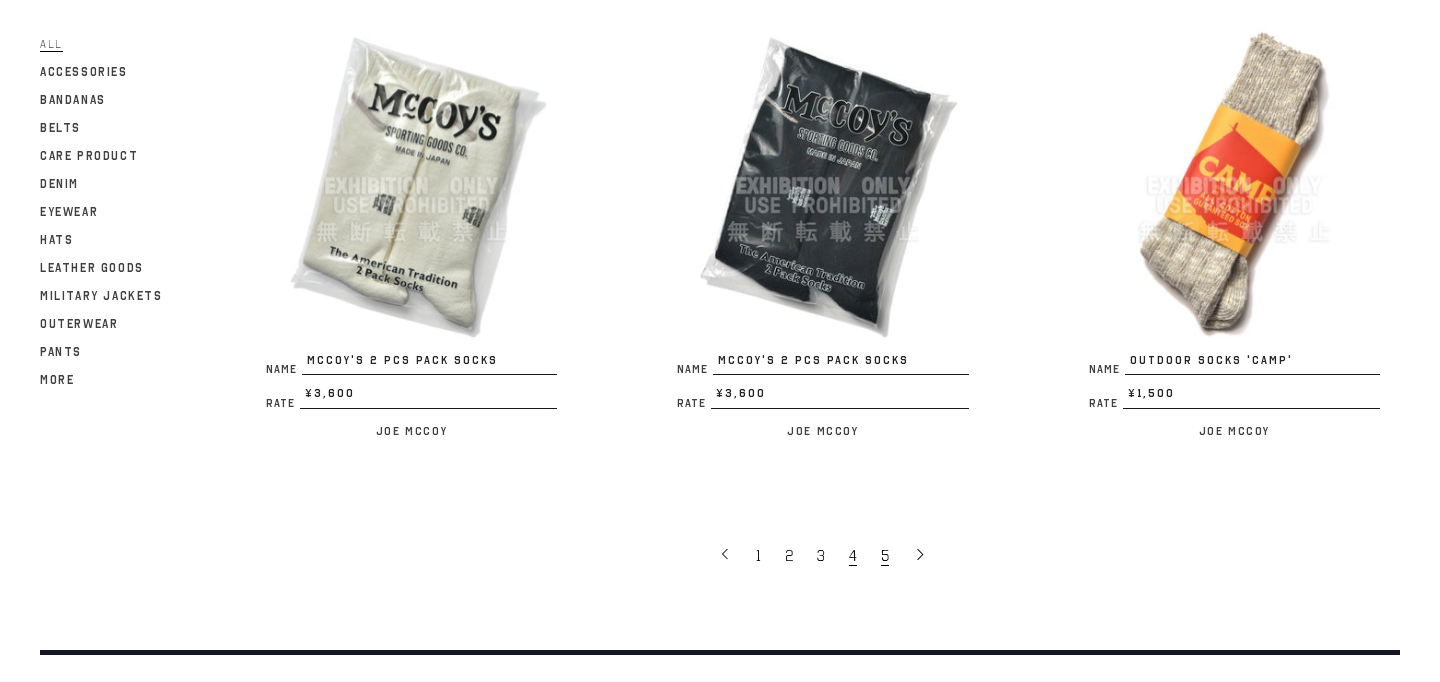 click on "5" at bounding box center [887, 555] 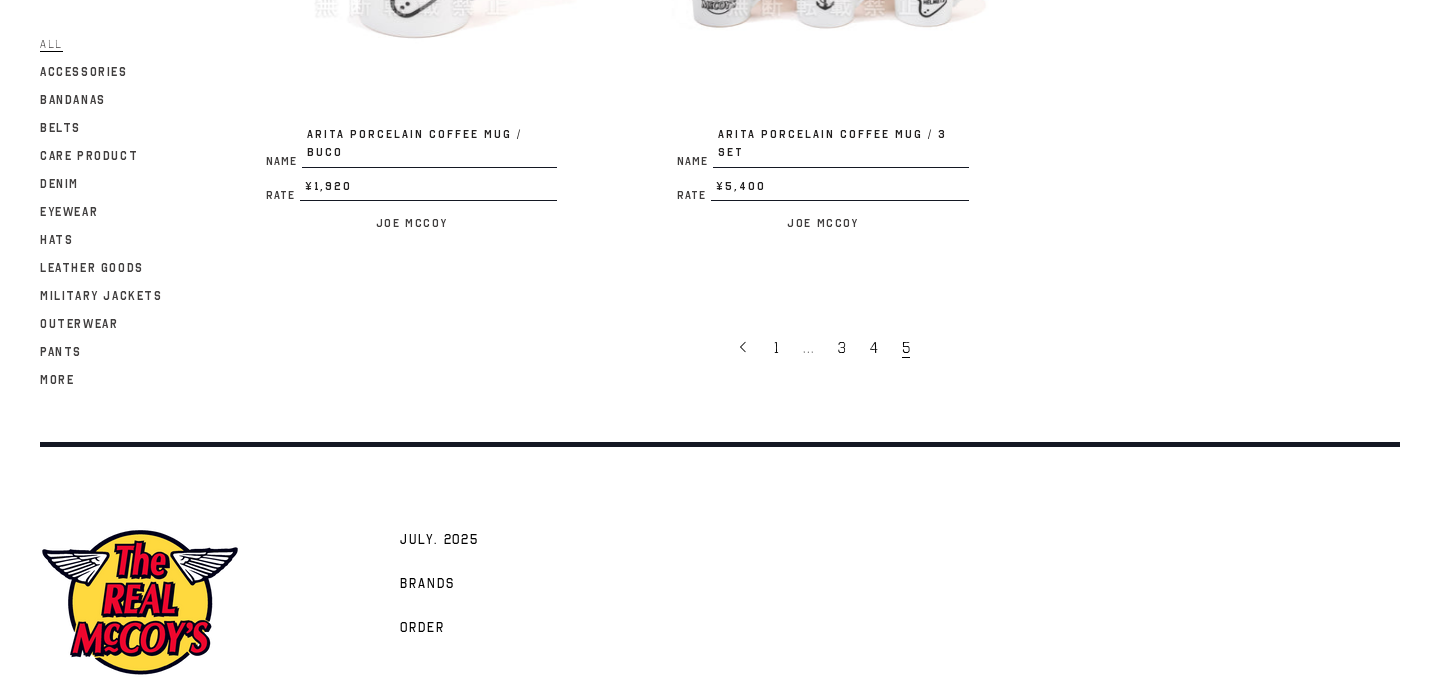 scroll, scrollTop: 3853, scrollLeft: 0, axis: vertical 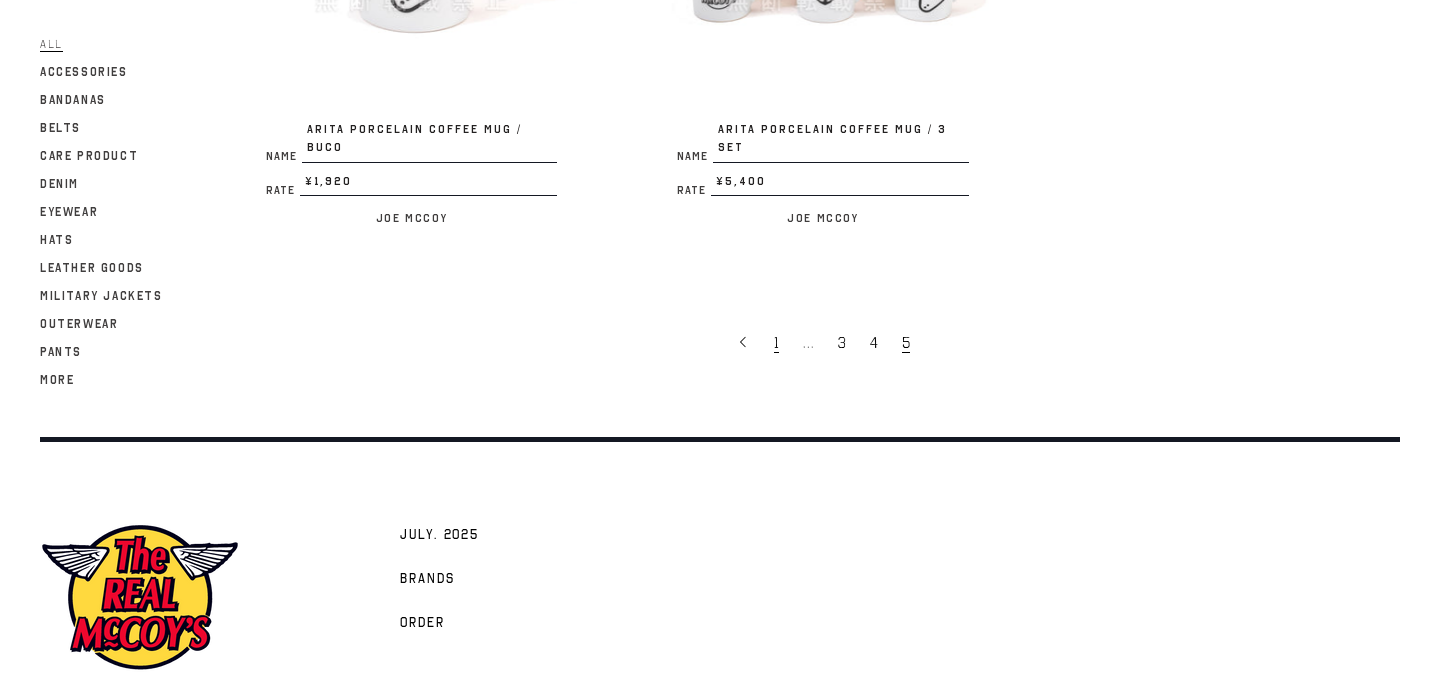 click on "1" at bounding box center [776, 343] 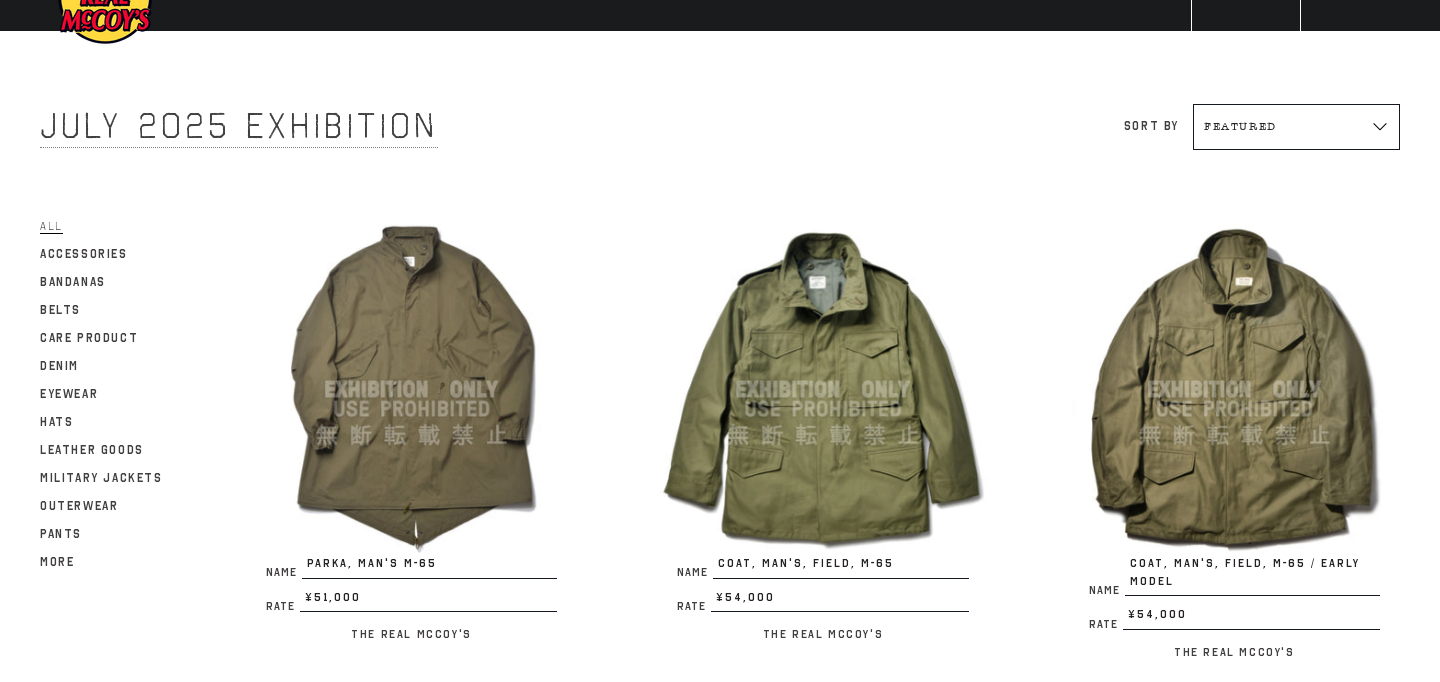 scroll, scrollTop: 0, scrollLeft: 0, axis: both 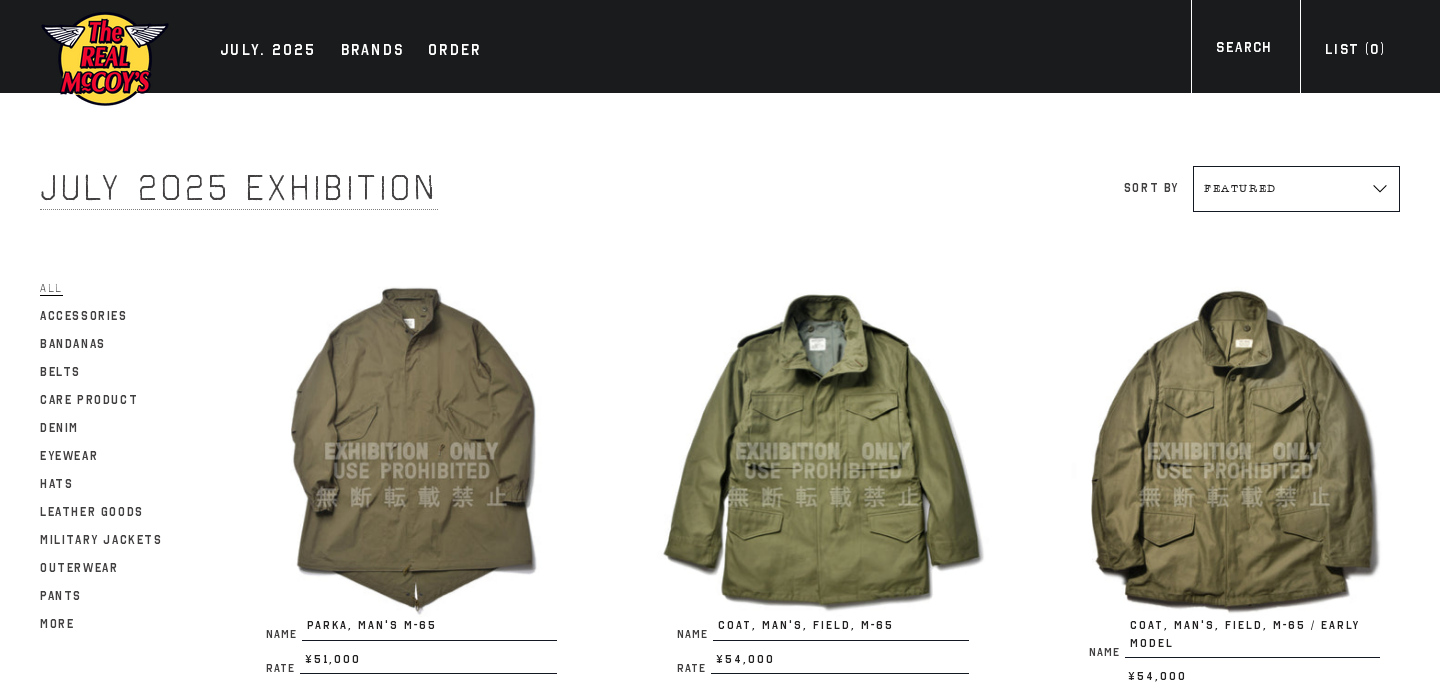click on "Sort by
Featured
Alphabetically, A-Z
Alphabetically, Z-A
Price, low to high
Price, high to low
Date, new to old
Date, old to new" at bounding box center (1060, 152) 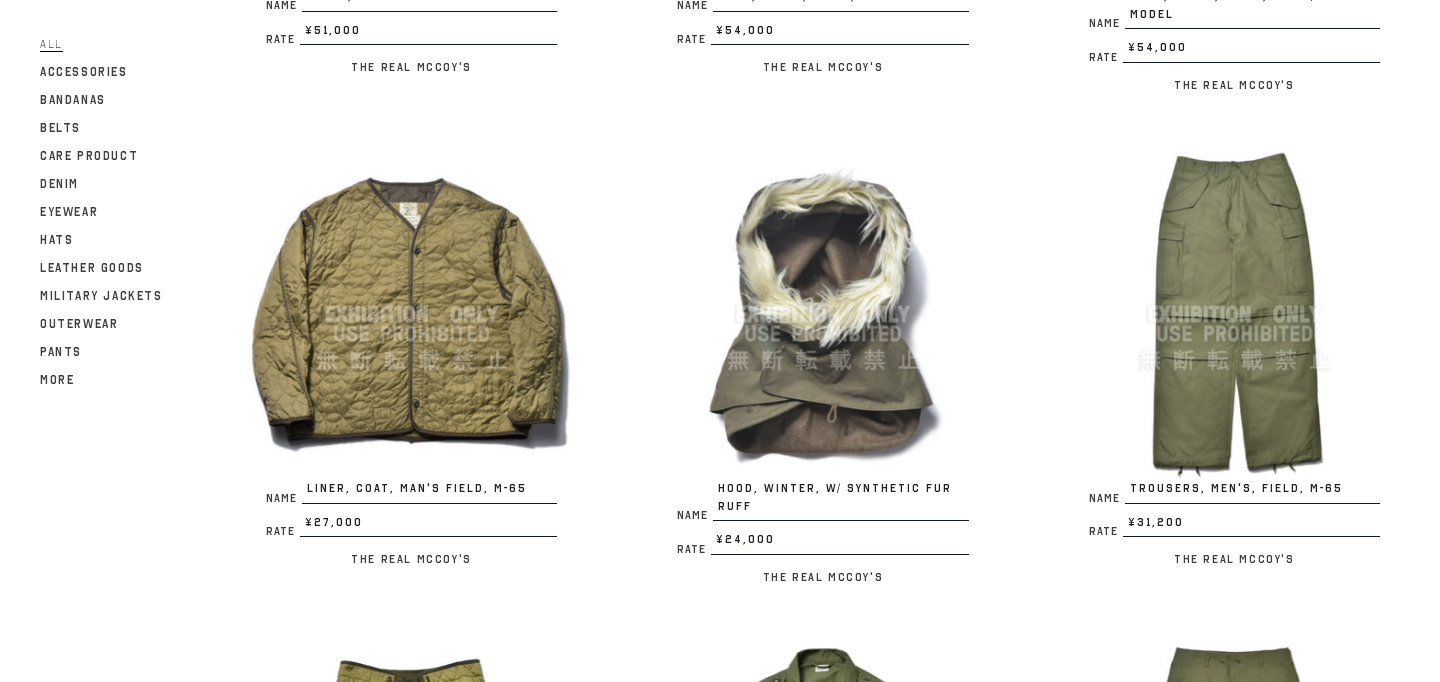 scroll, scrollTop: 635, scrollLeft: 0, axis: vertical 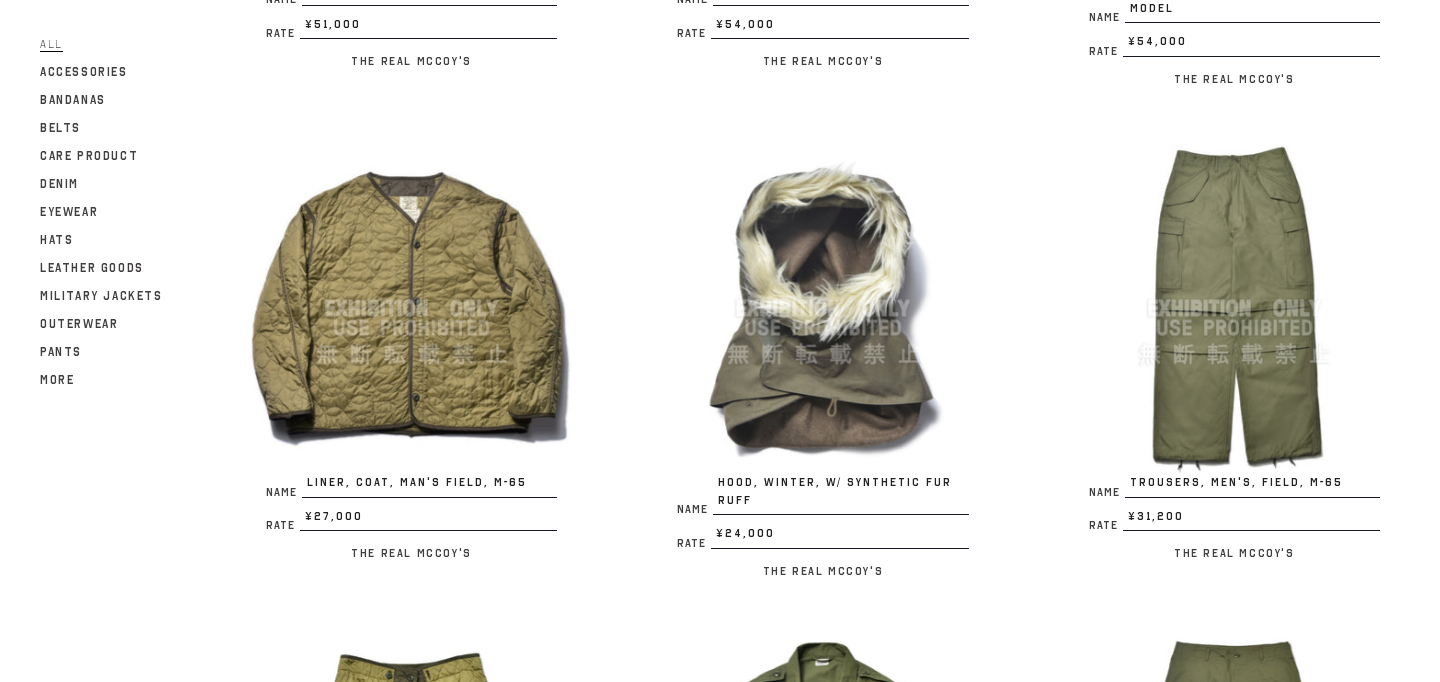 click on "Name TROUSERS, MEN'S, FIELD, M-65
Rate ¥31,200
/
The Real McCoy's" at bounding box center (1194, 364) 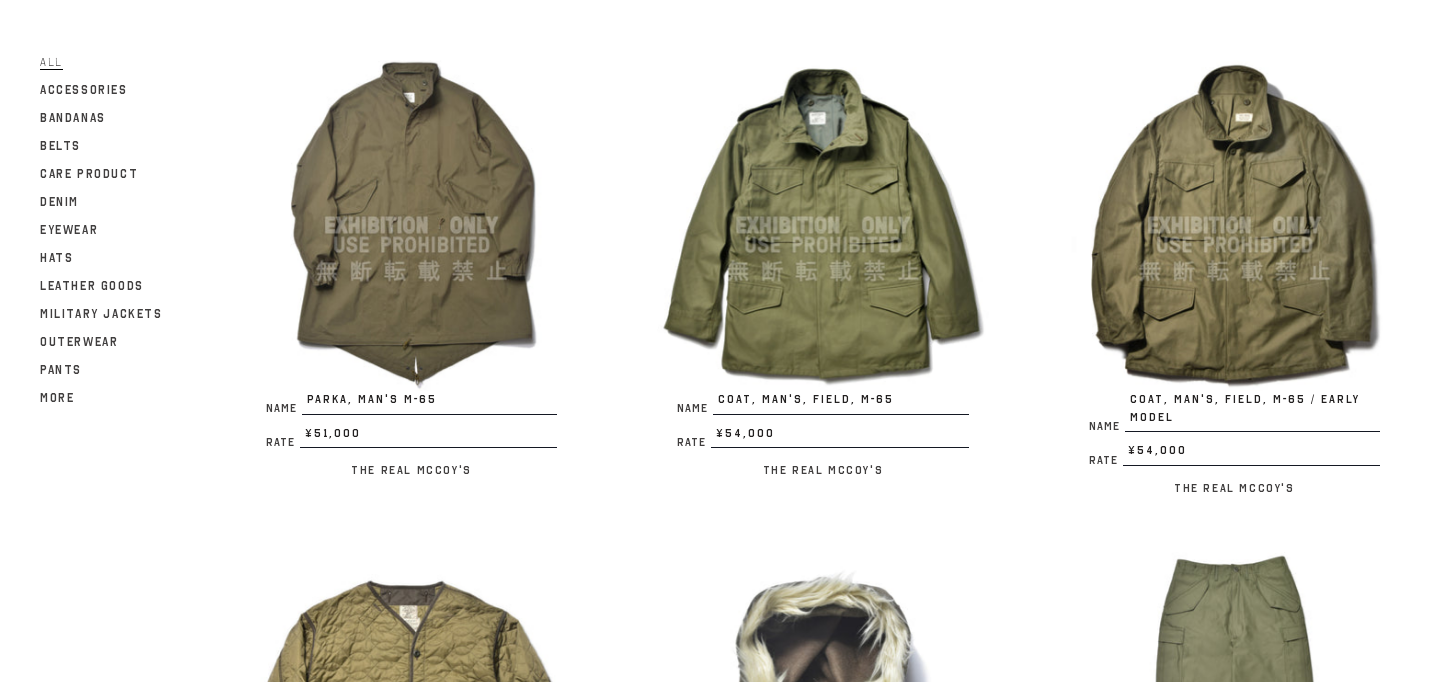 scroll, scrollTop: 0, scrollLeft: 0, axis: both 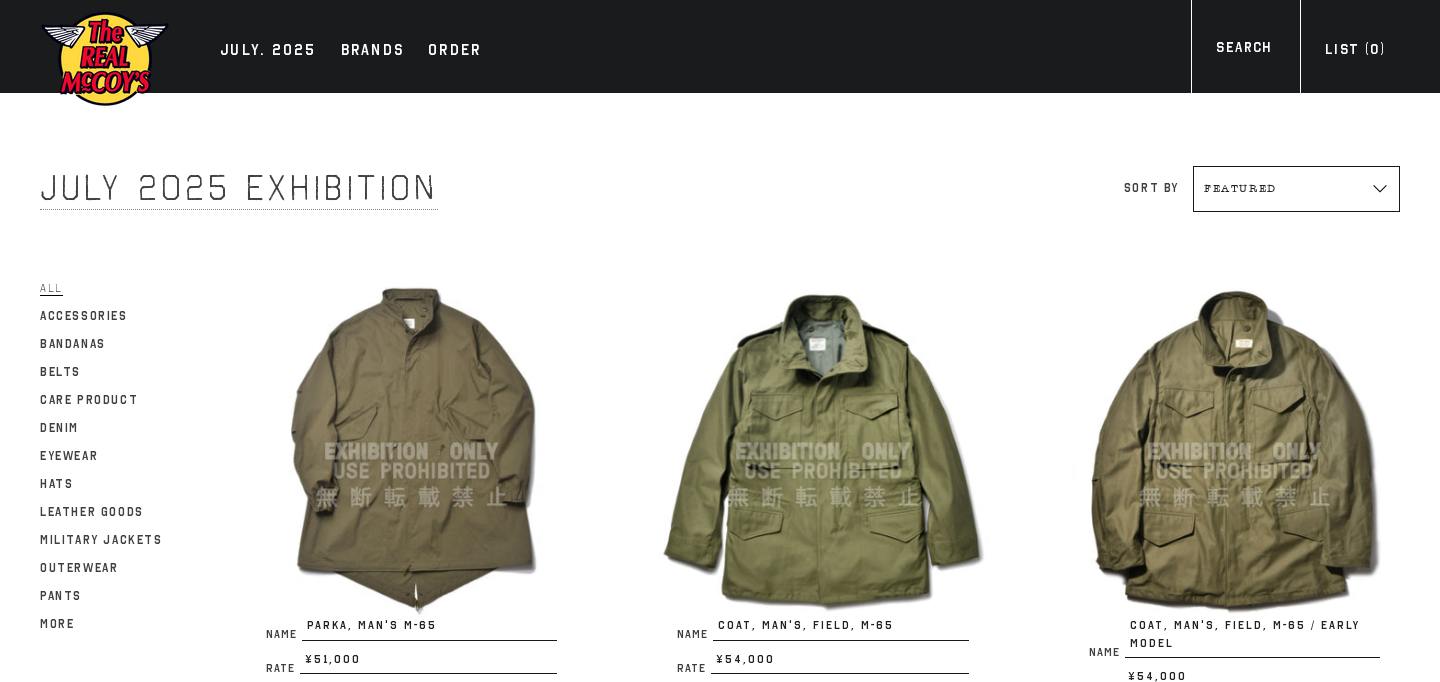 click on "Sort by
Featured
Alphabetically, A-Z
Alphabetically, Z-A
Price, low to high
Price, high to low
Date, new to old
Date, old to new" at bounding box center (1060, 189) 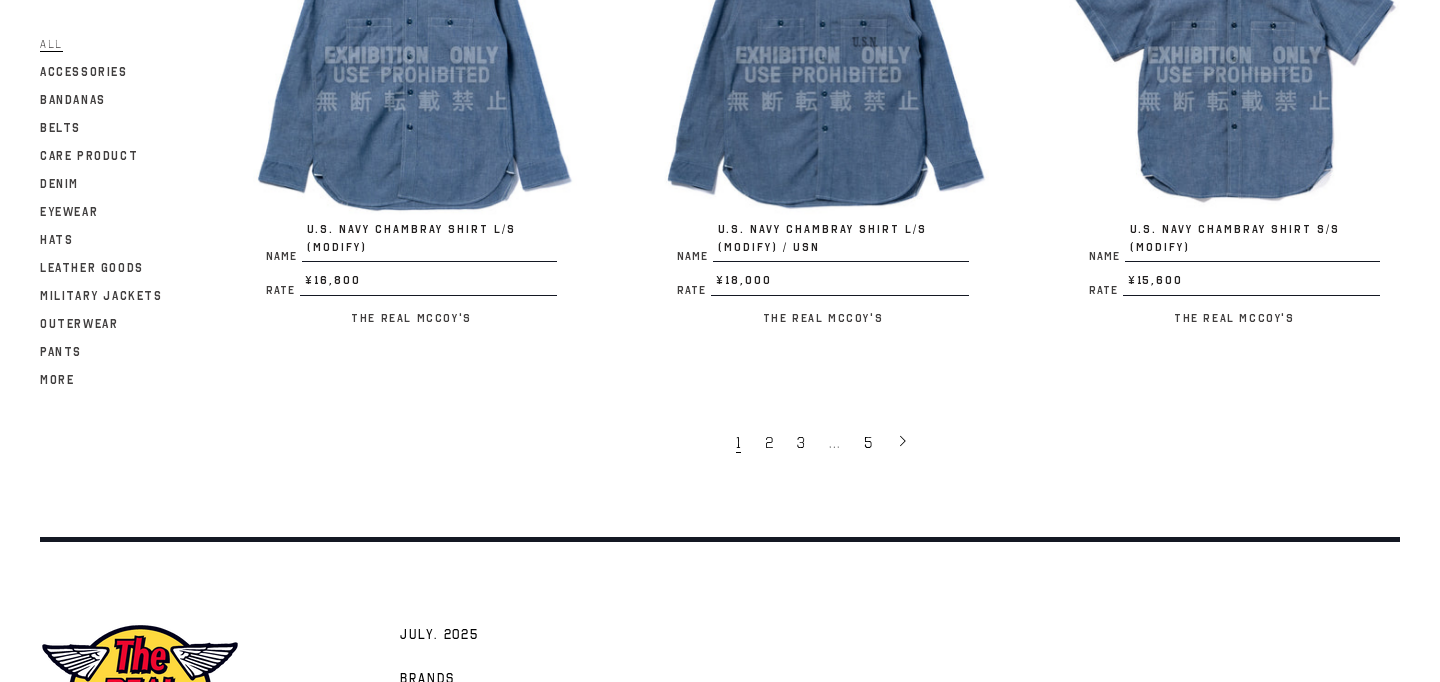 scroll, scrollTop: 3969, scrollLeft: 0, axis: vertical 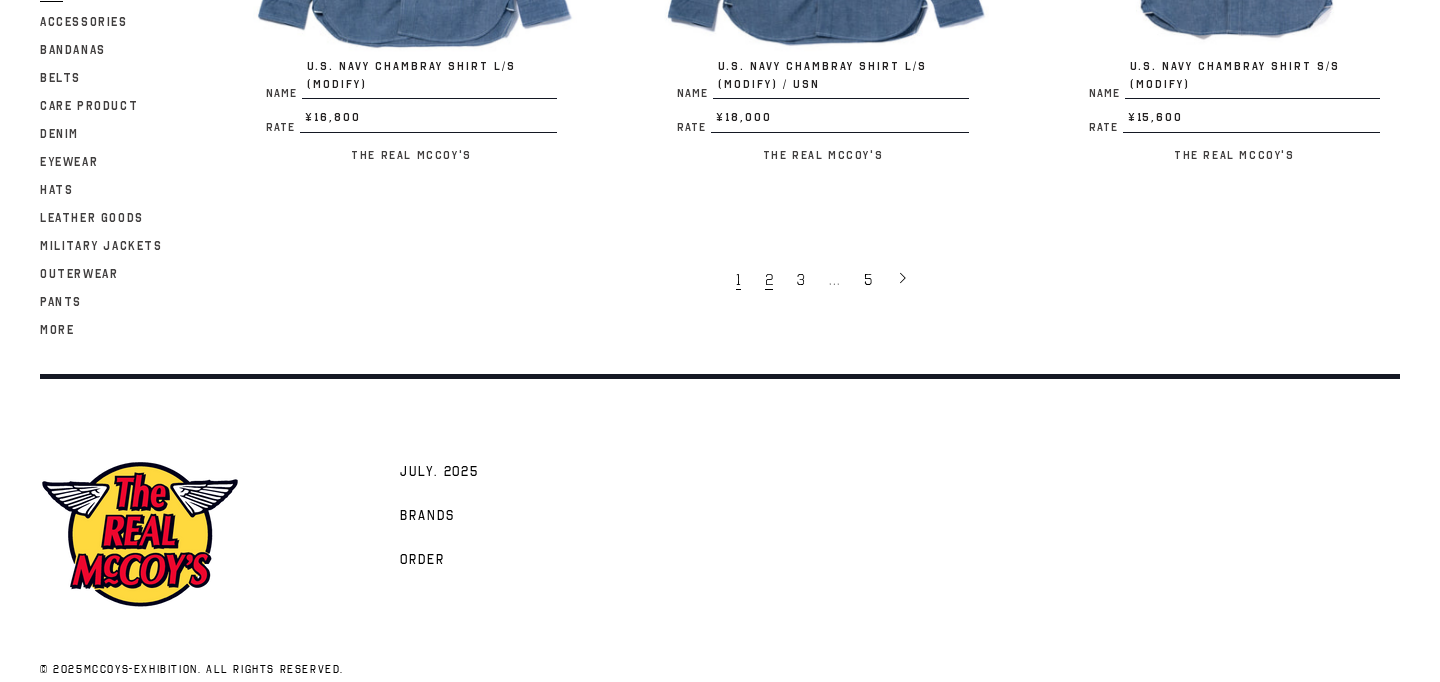 click on "2" at bounding box center (771, 279) 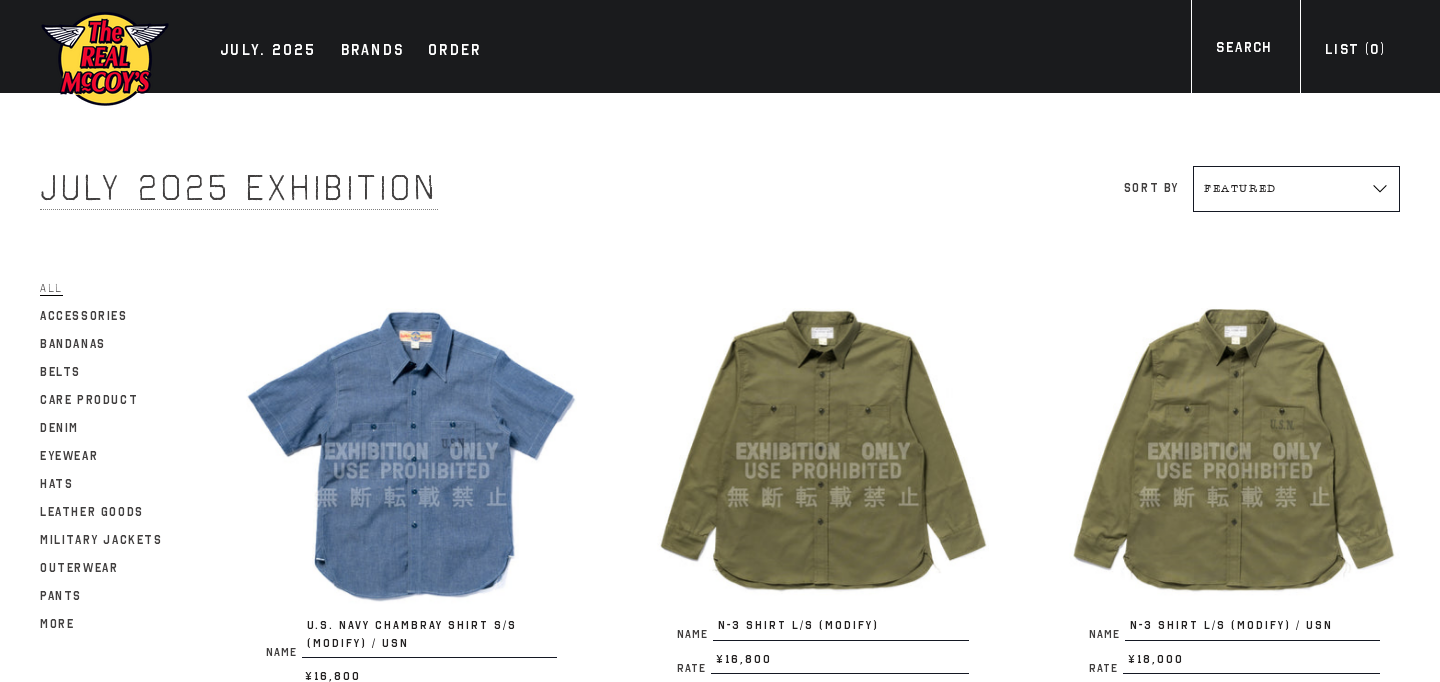 scroll, scrollTop: 0, scrollLeft: 0, axis: both 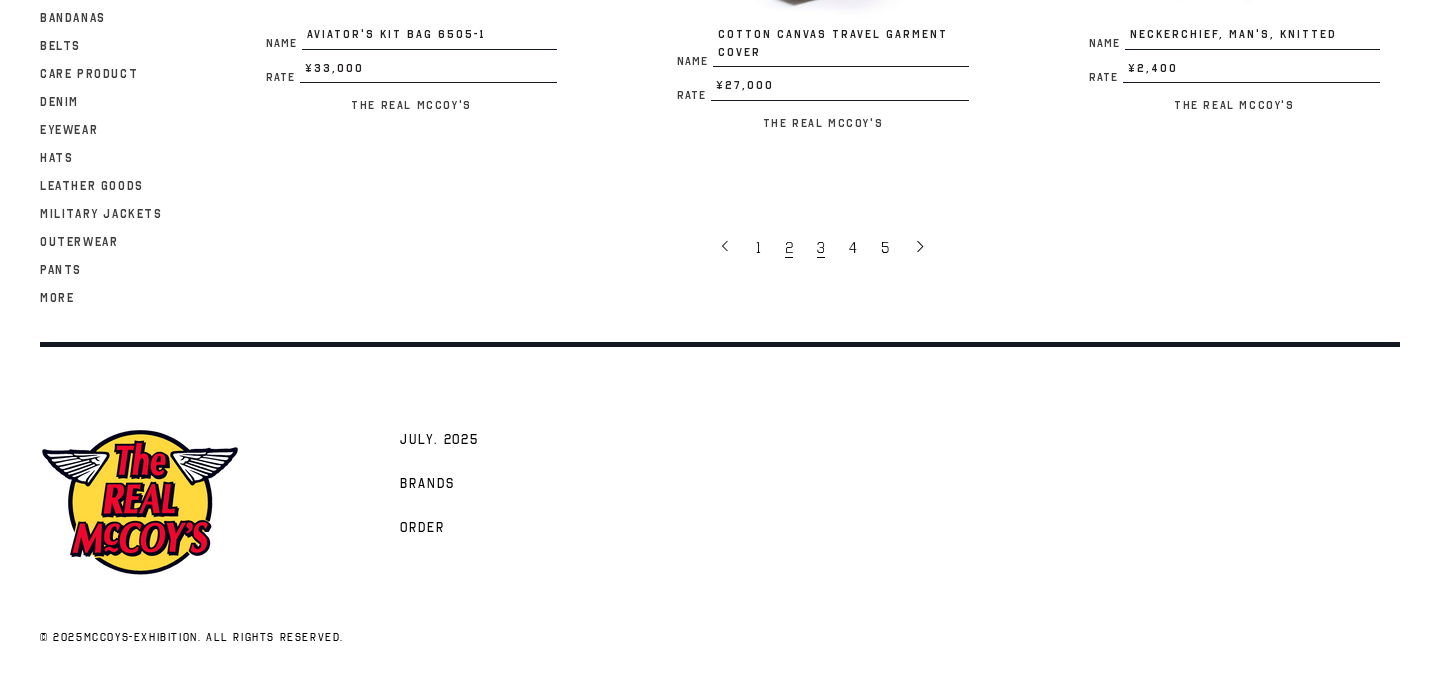 click on "3" at bounding box center (821, 248) 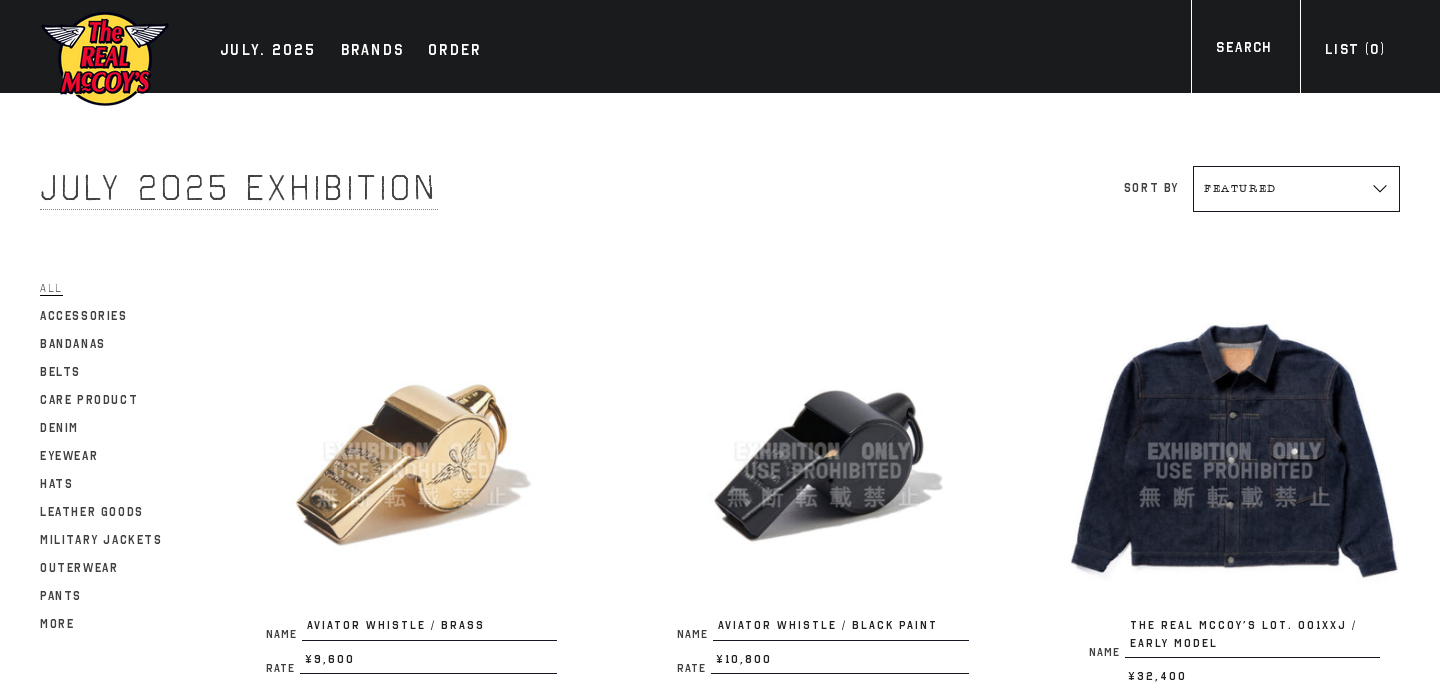 scroll, scrollTop: 0, scrollLeft: 0, axis: both 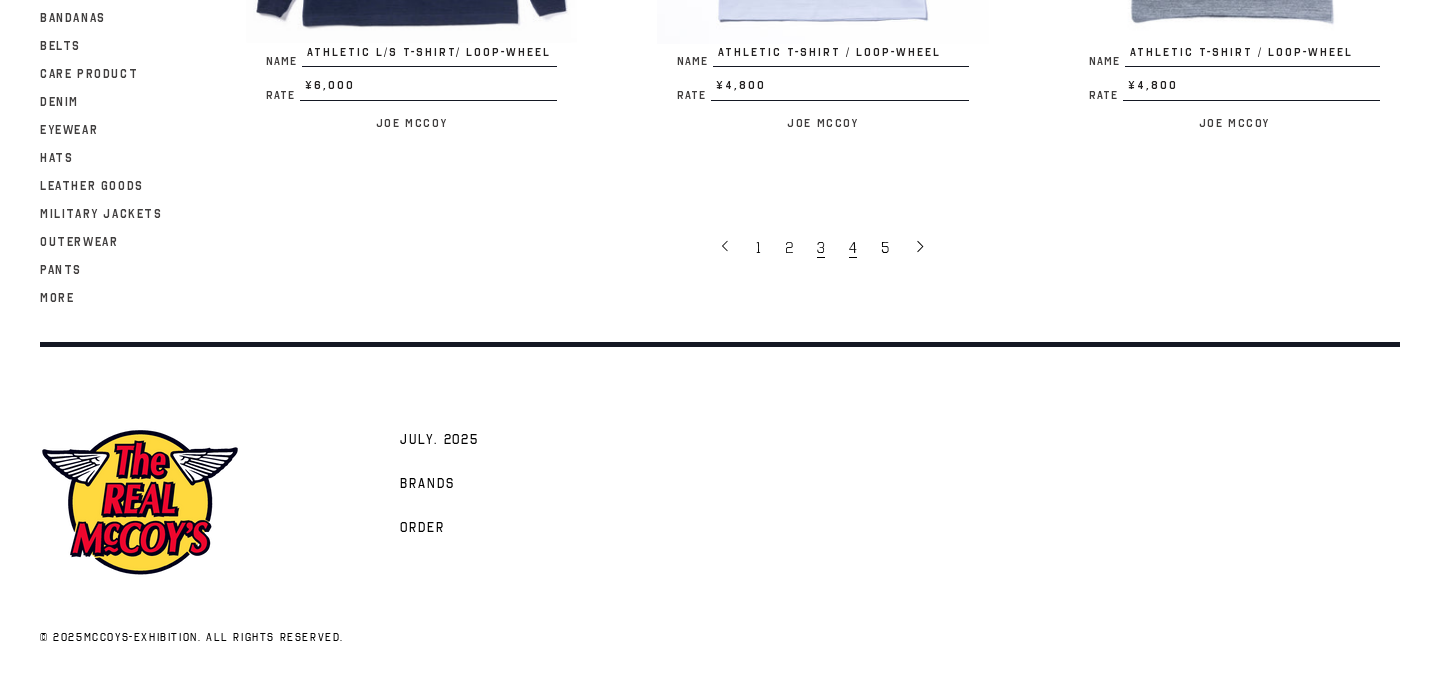 click on "4" at bounding box center (855, 247) 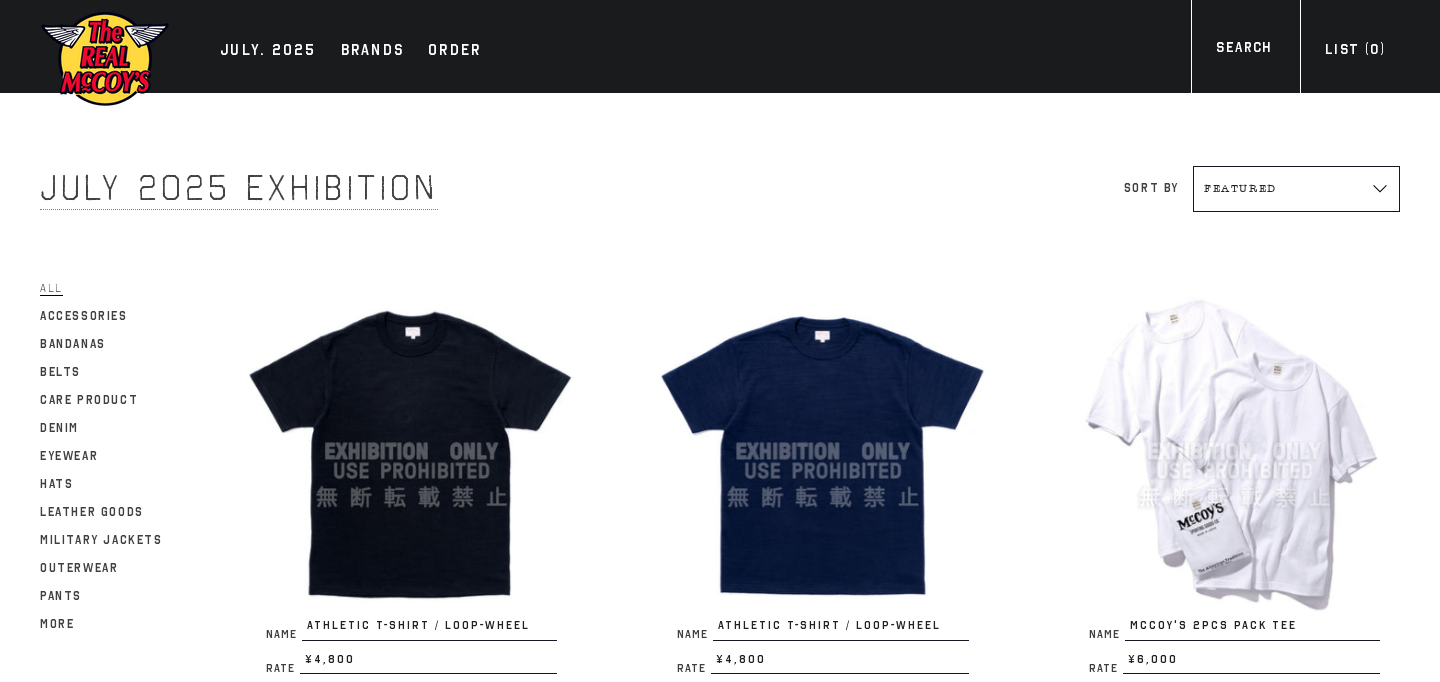 scroll, scrollTop: 0, scrollLeft: 0, axis: both 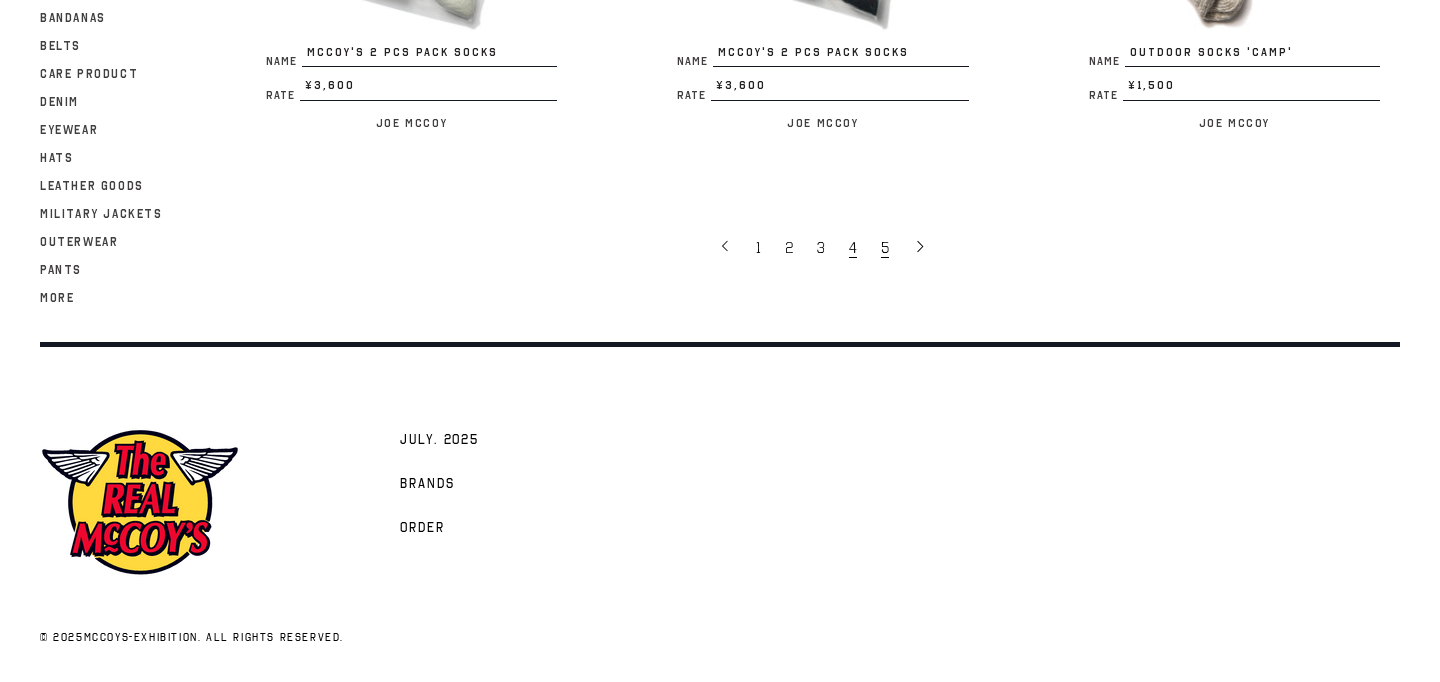 click on "5" at bounding box center (887, 247) 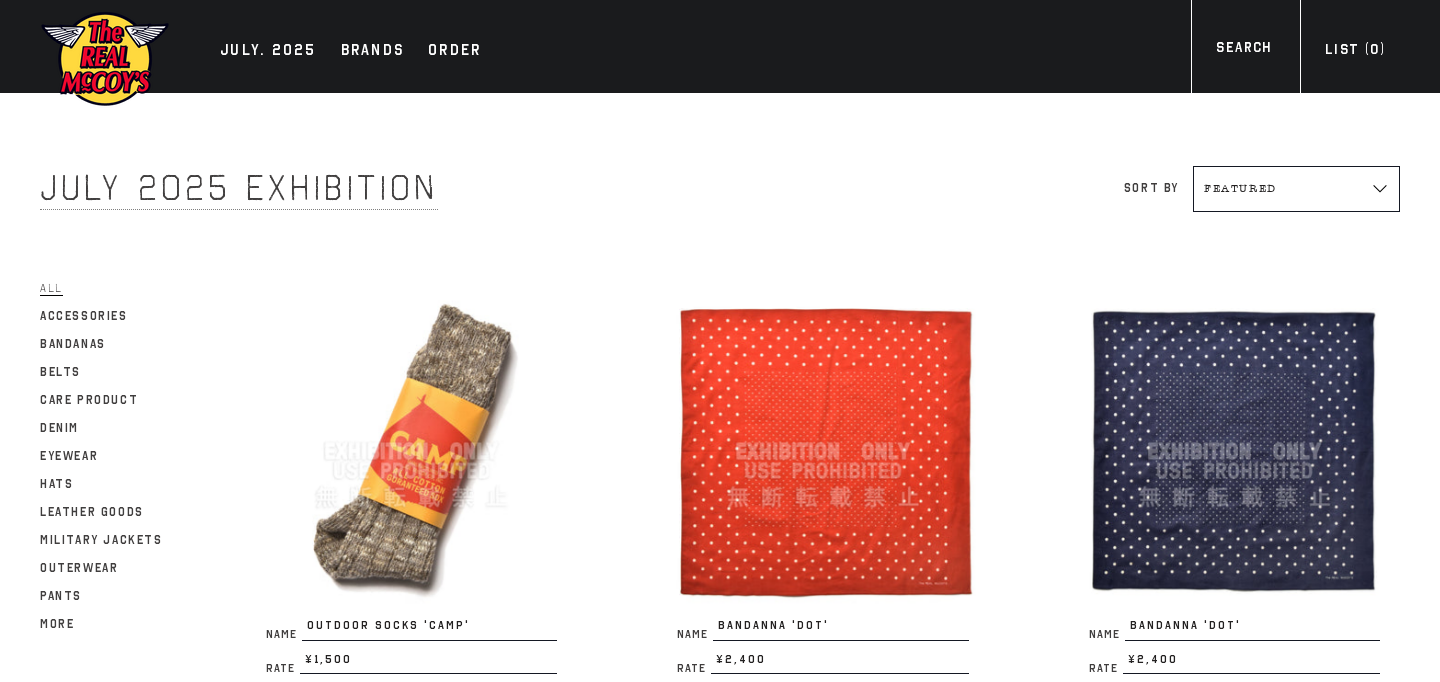 scroll, scrollTop: 0, scrollLeft: 0, axis: both 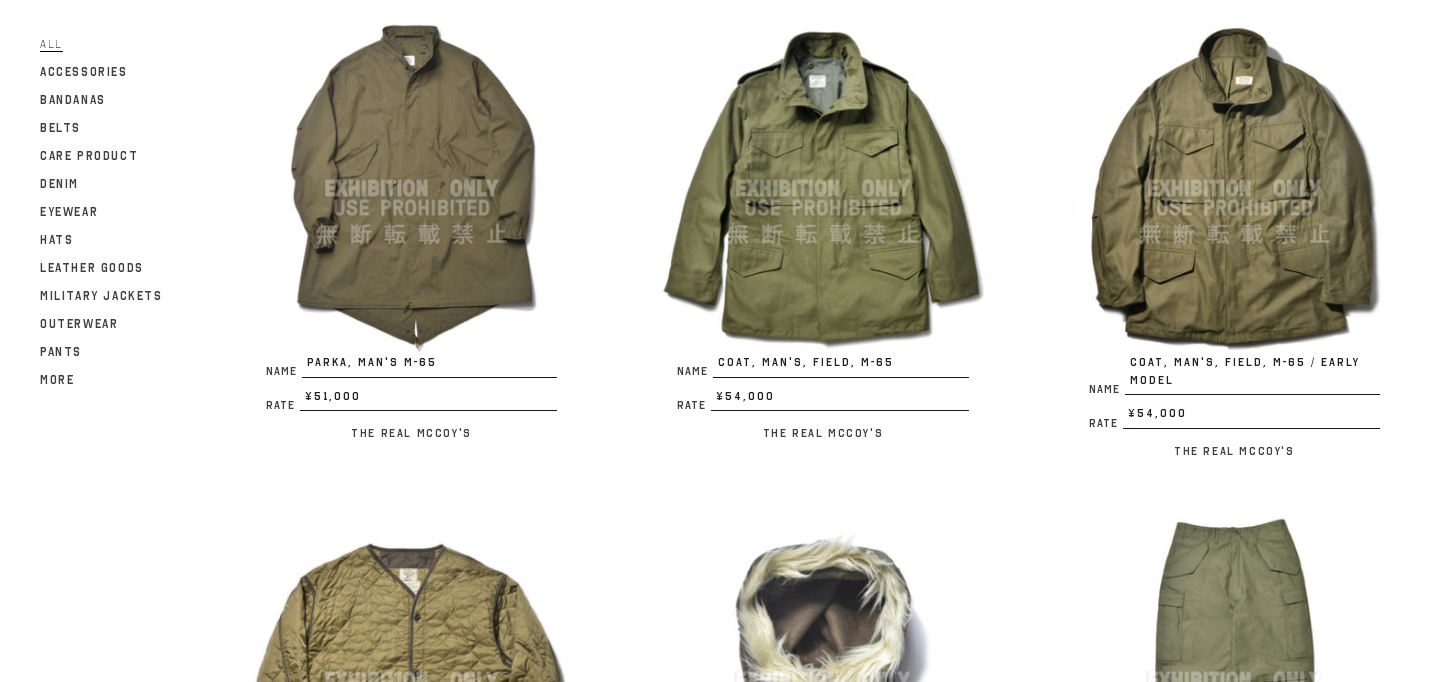 click at bounding box center (411, 188) 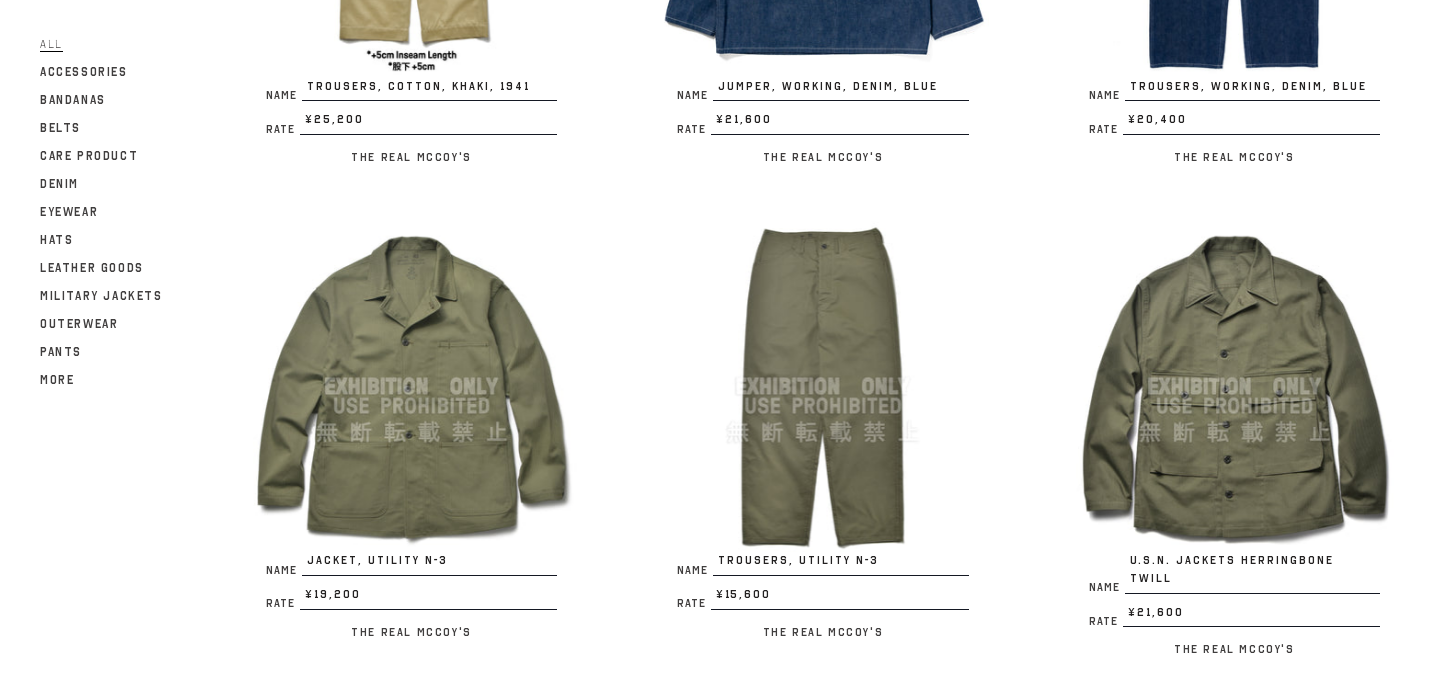 scroll, scrollTop: 2635, scrollLeft: 0, axis: vertical 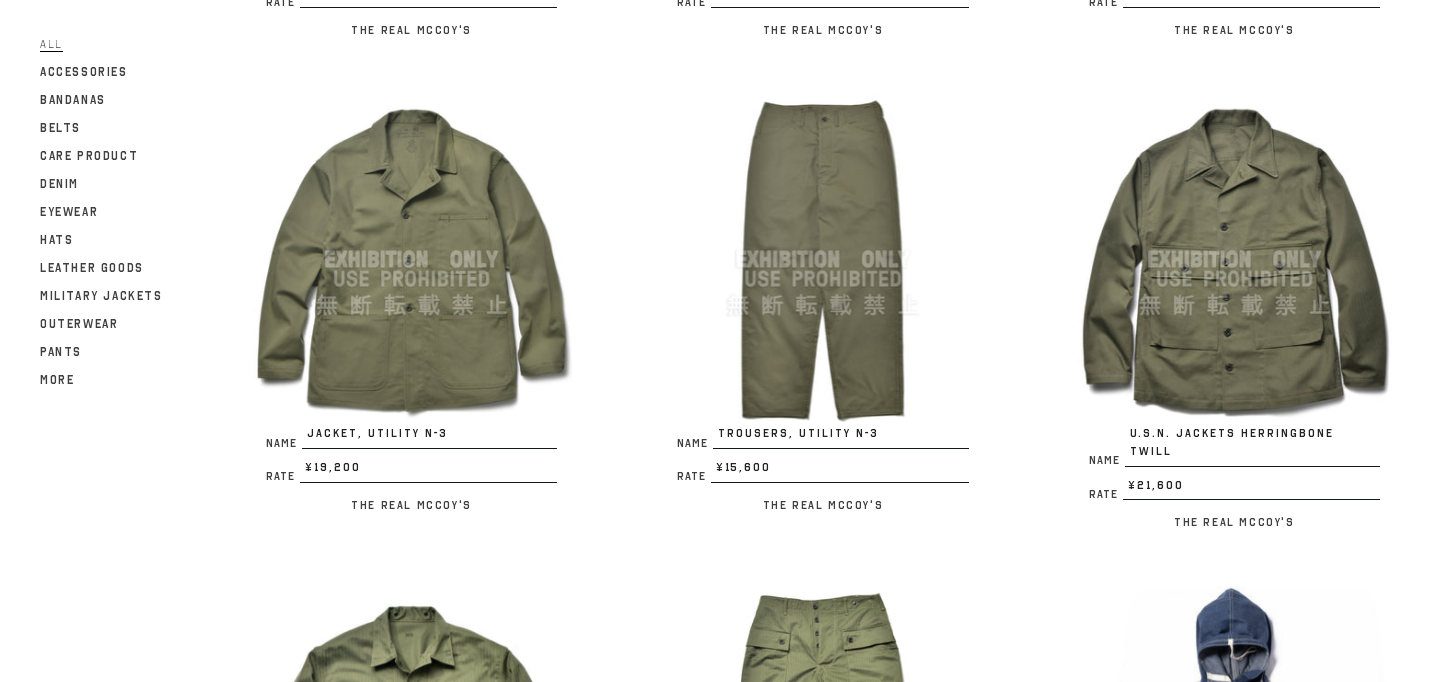 click at bounding box center [411, 259] 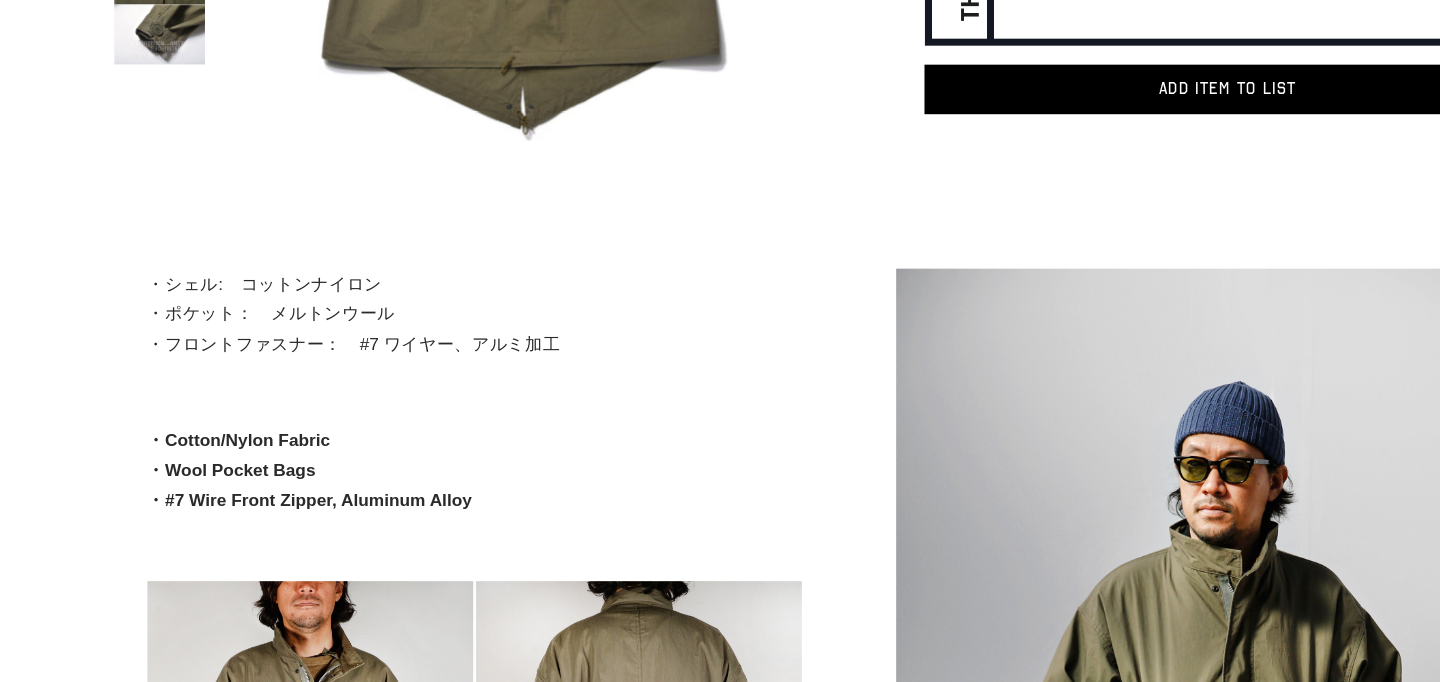 scroll, scrollTop: 0, scrollLeft: 0, axis: both 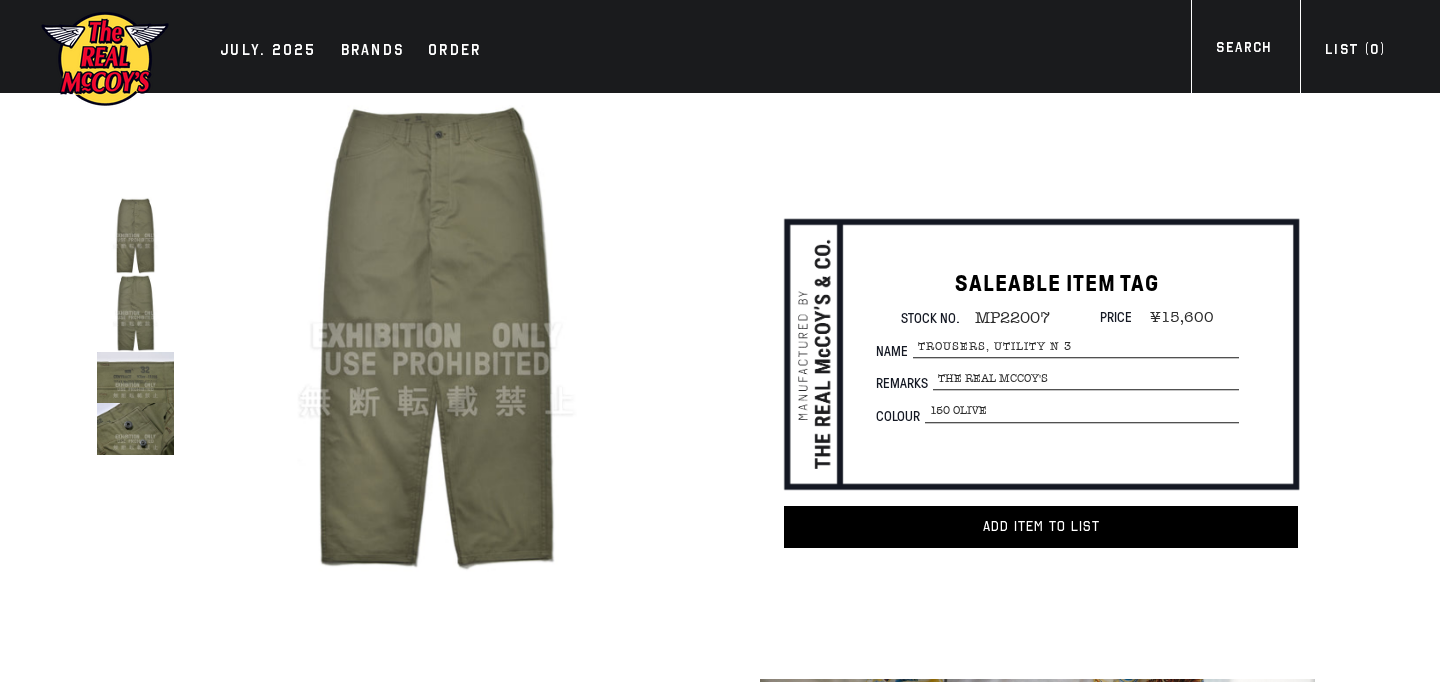 click at bounding box center [135, 428] 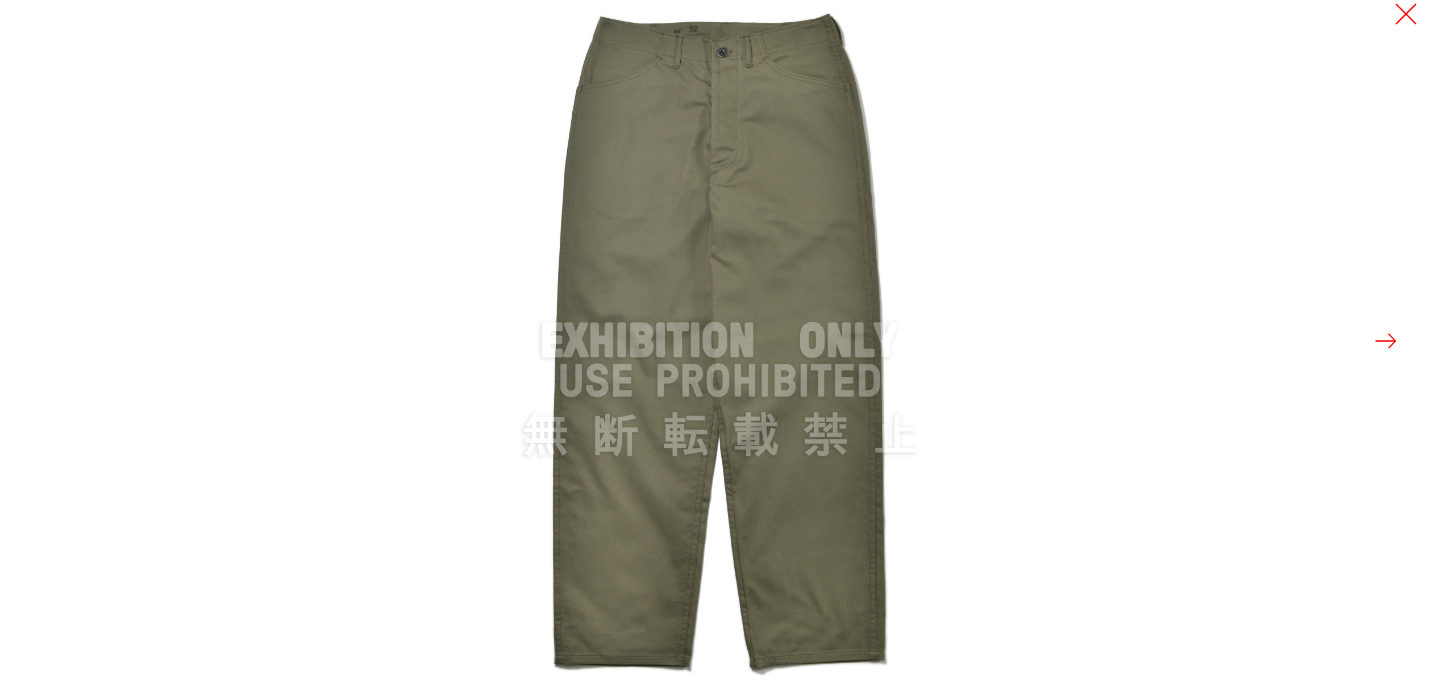 click at bounding box center [1386, 341] 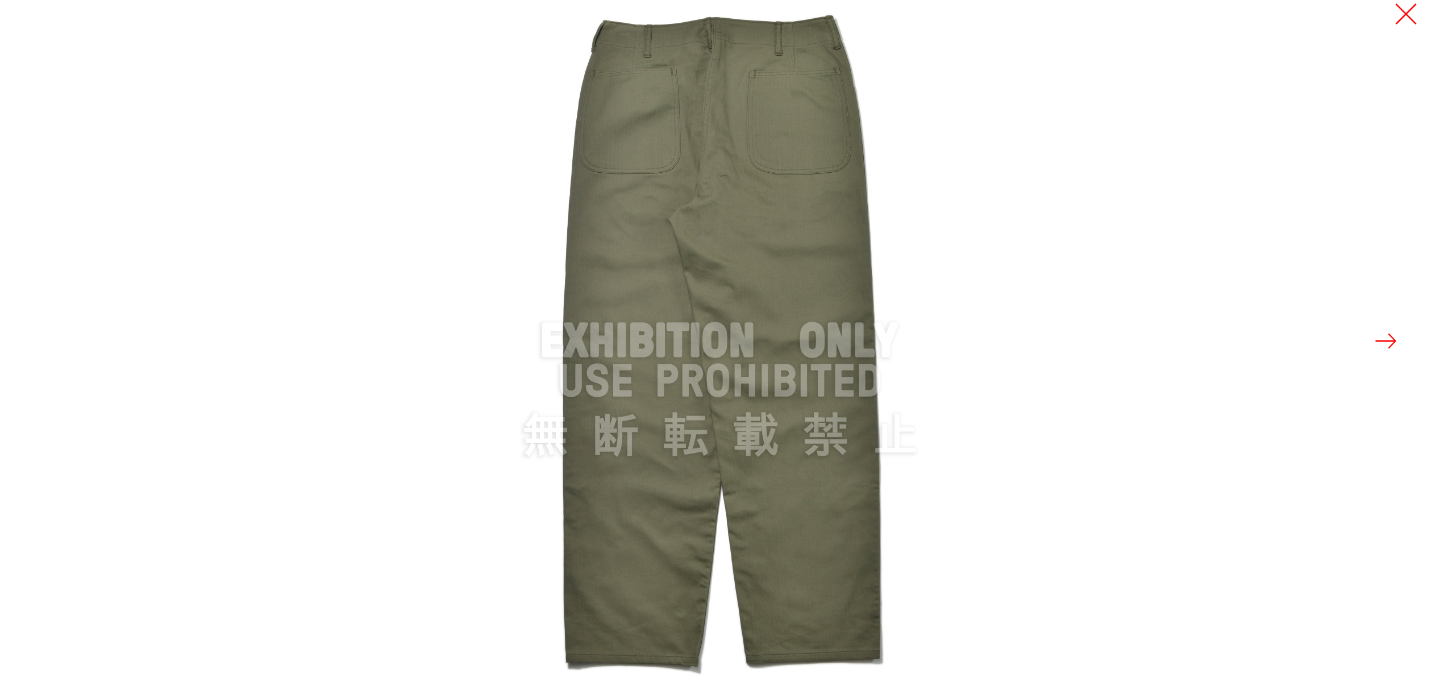 click at bounding box center [1386, 341] 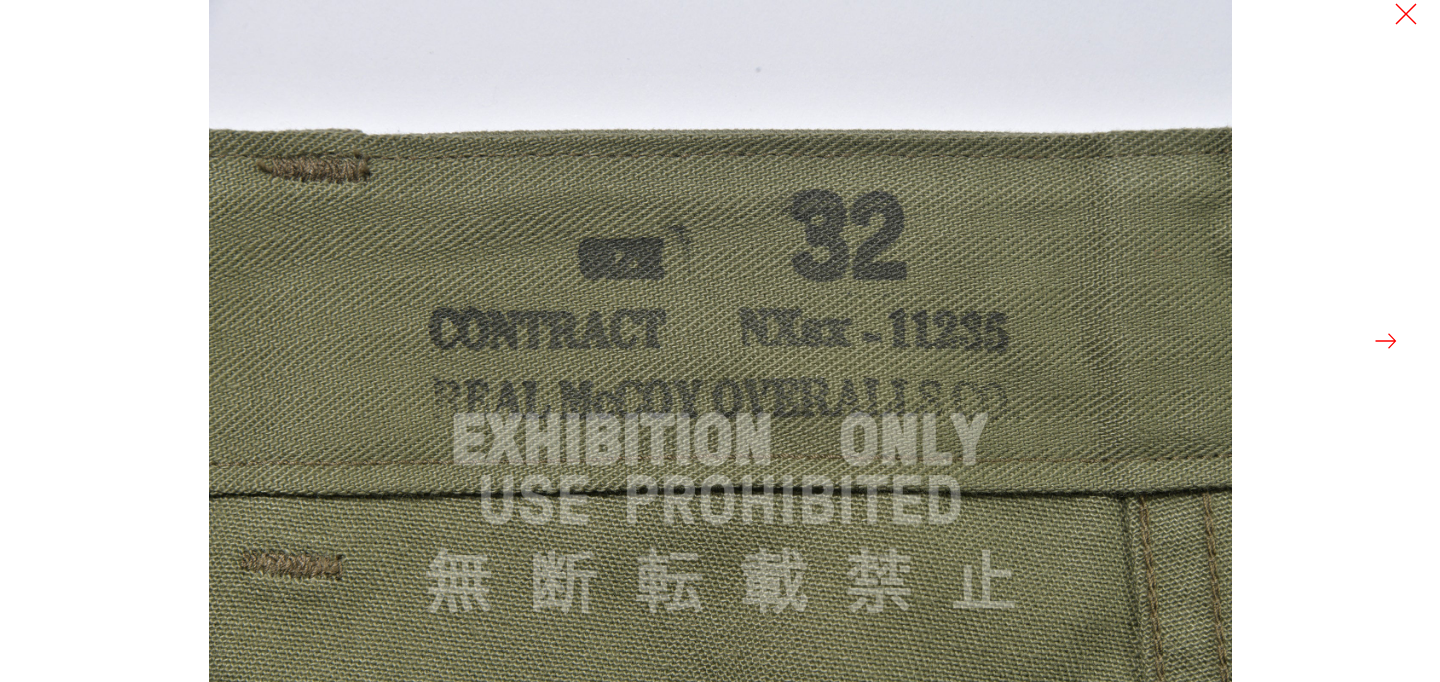 click at bounding box center (1386, 341) 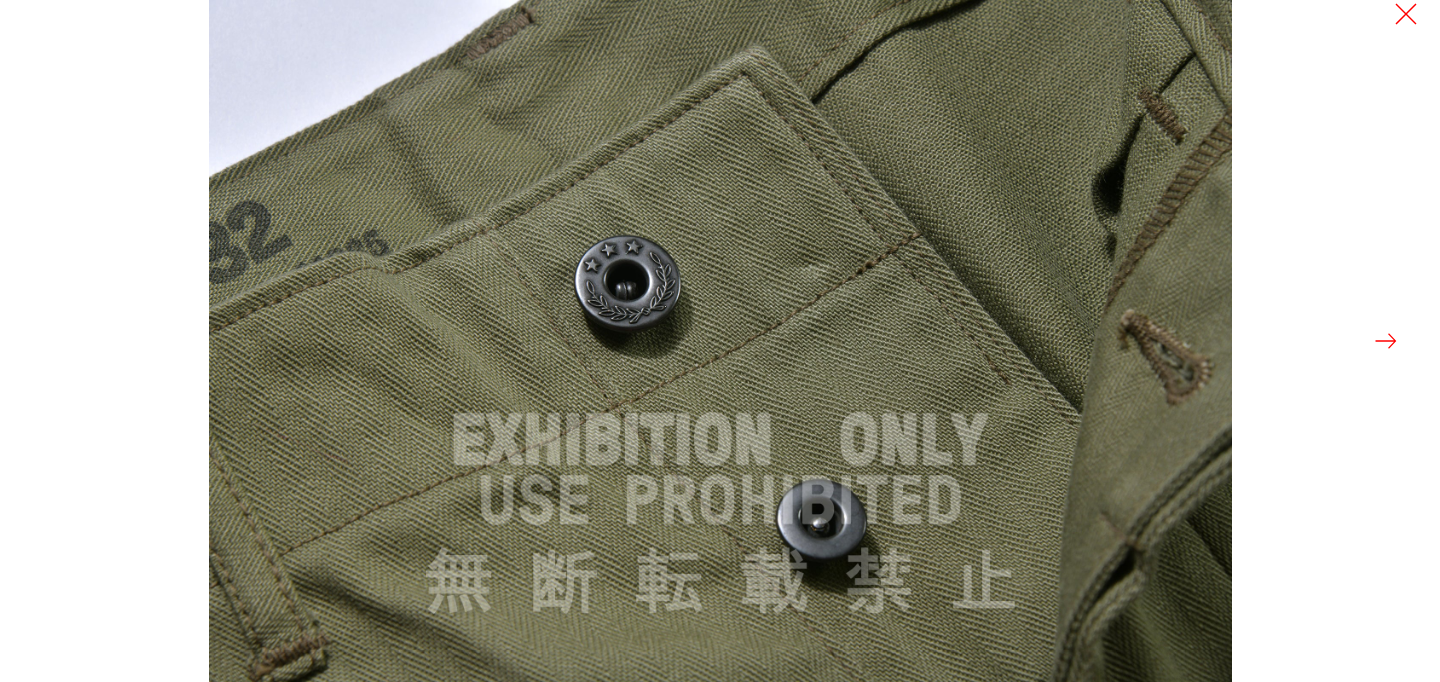 click at bounding box center [1386, 341] 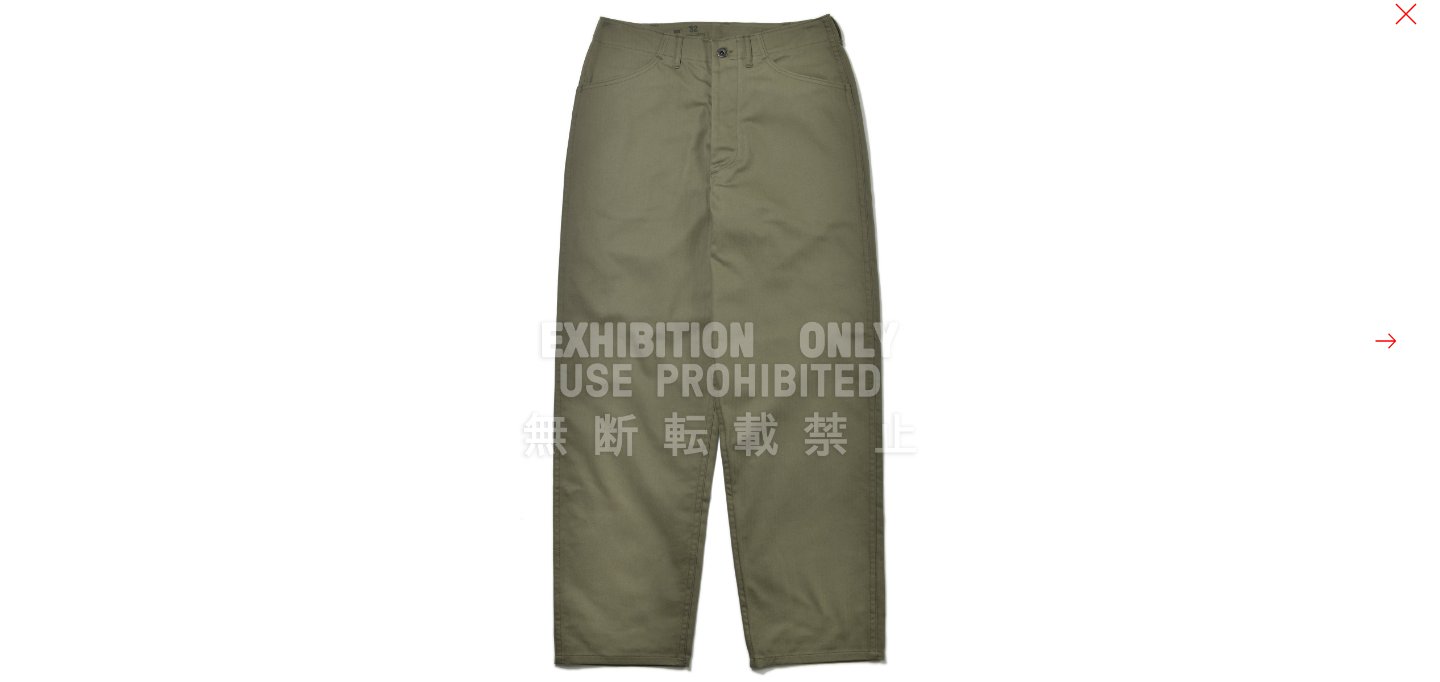 click at bounding box center [1386, 341] 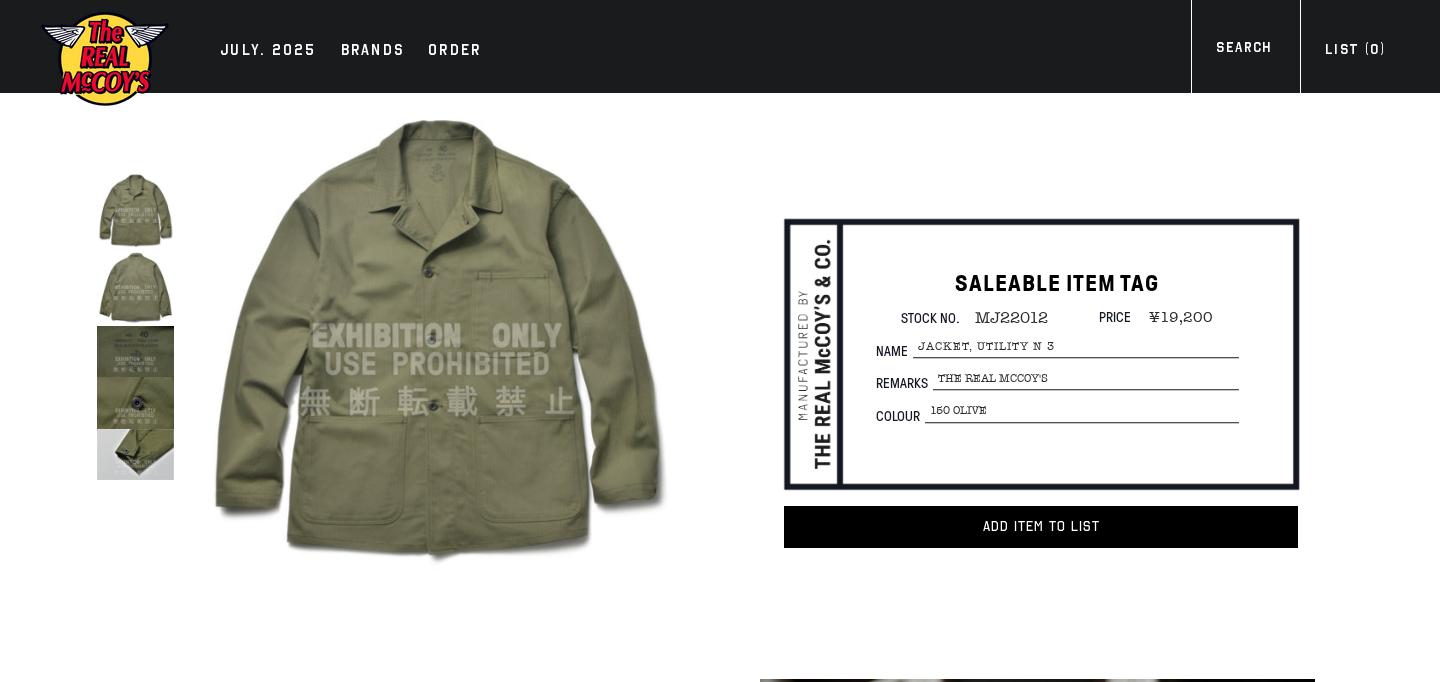 scroll, scrollTop: 0, scrollLeft: 0, axis: both 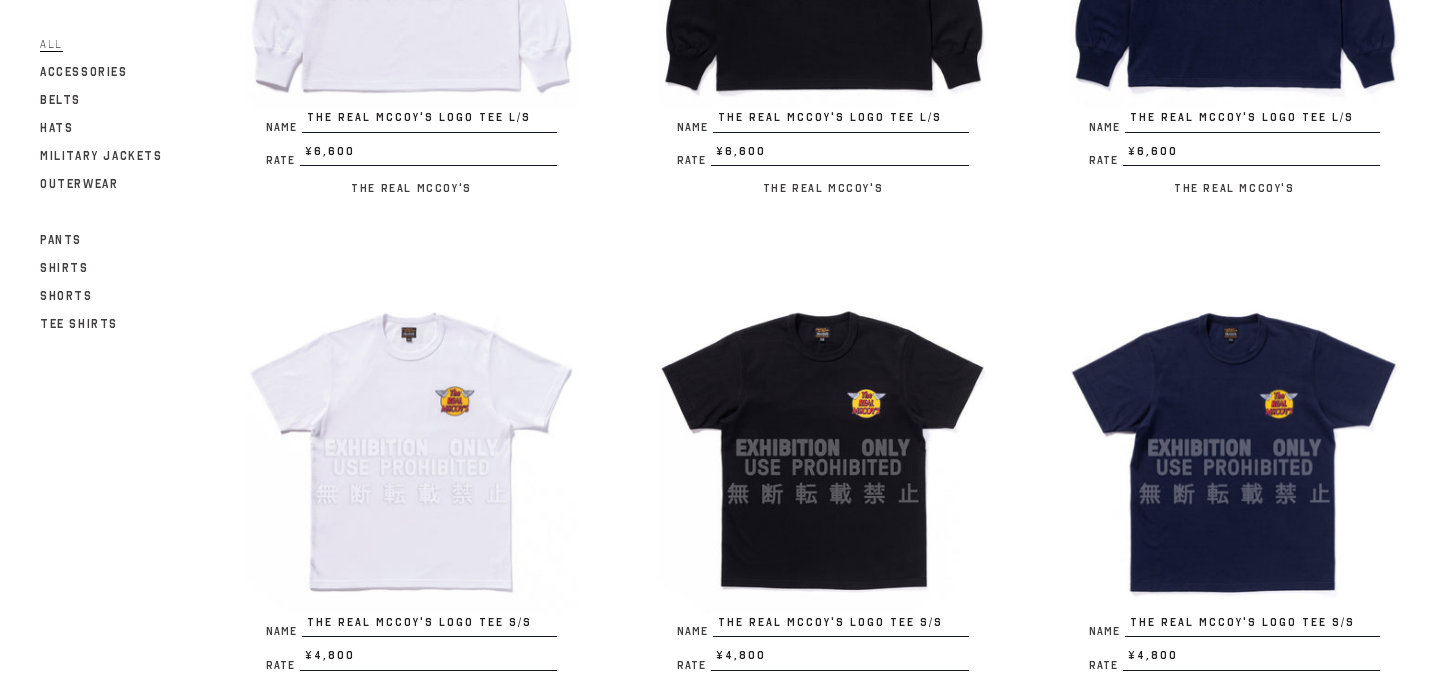 click at bounding box center [411, -57] 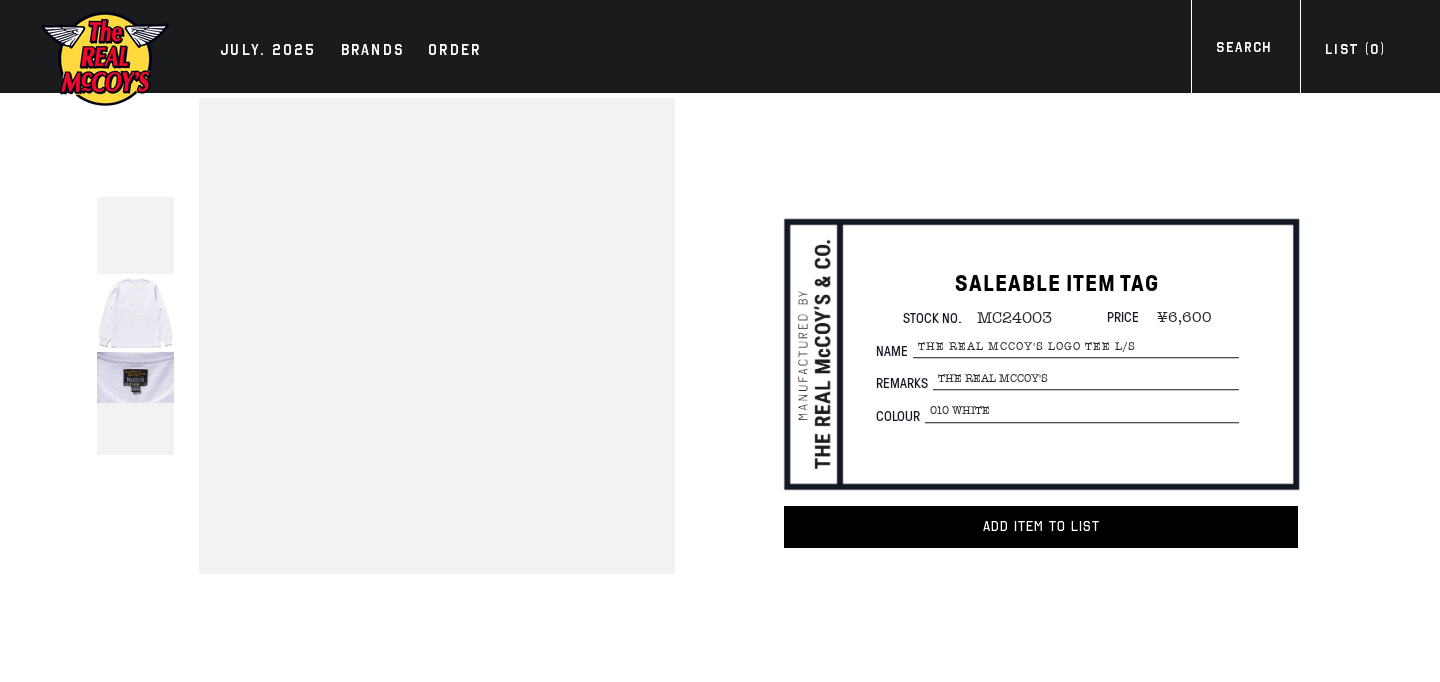 scroll, scrollTop: 0, scrollLeft: 0, axis: both 